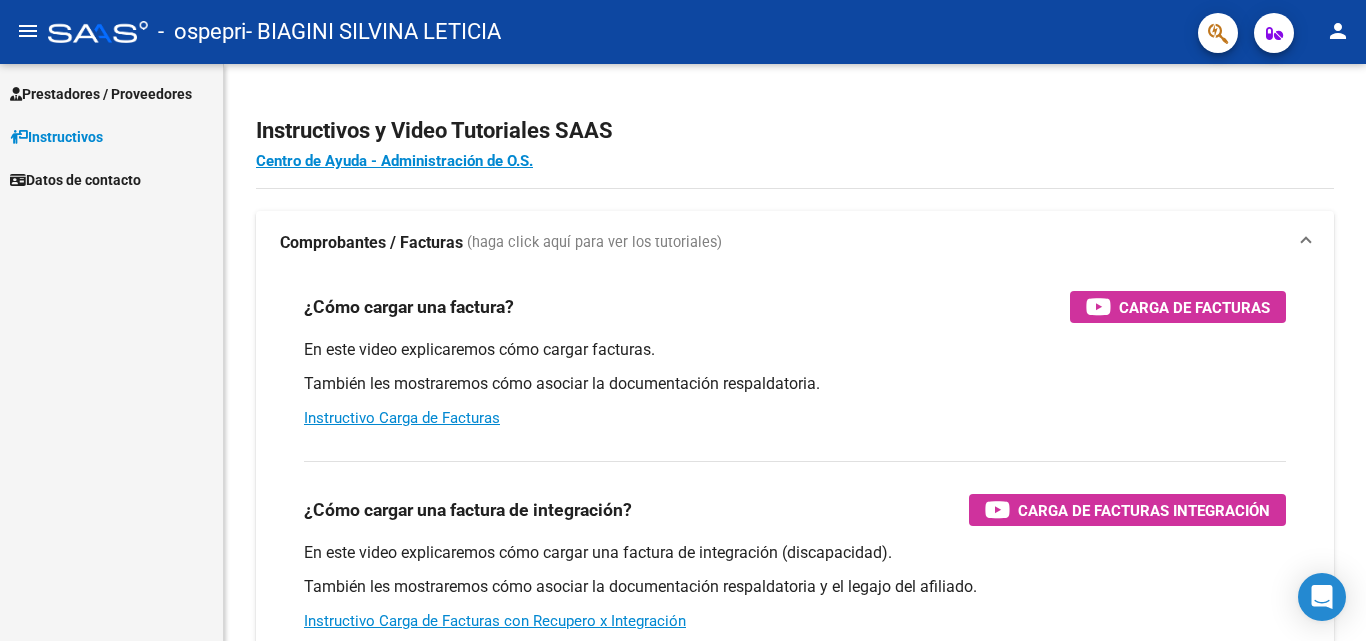 scroll, scrollTop: 0, scrollLeft: 0, axis: both 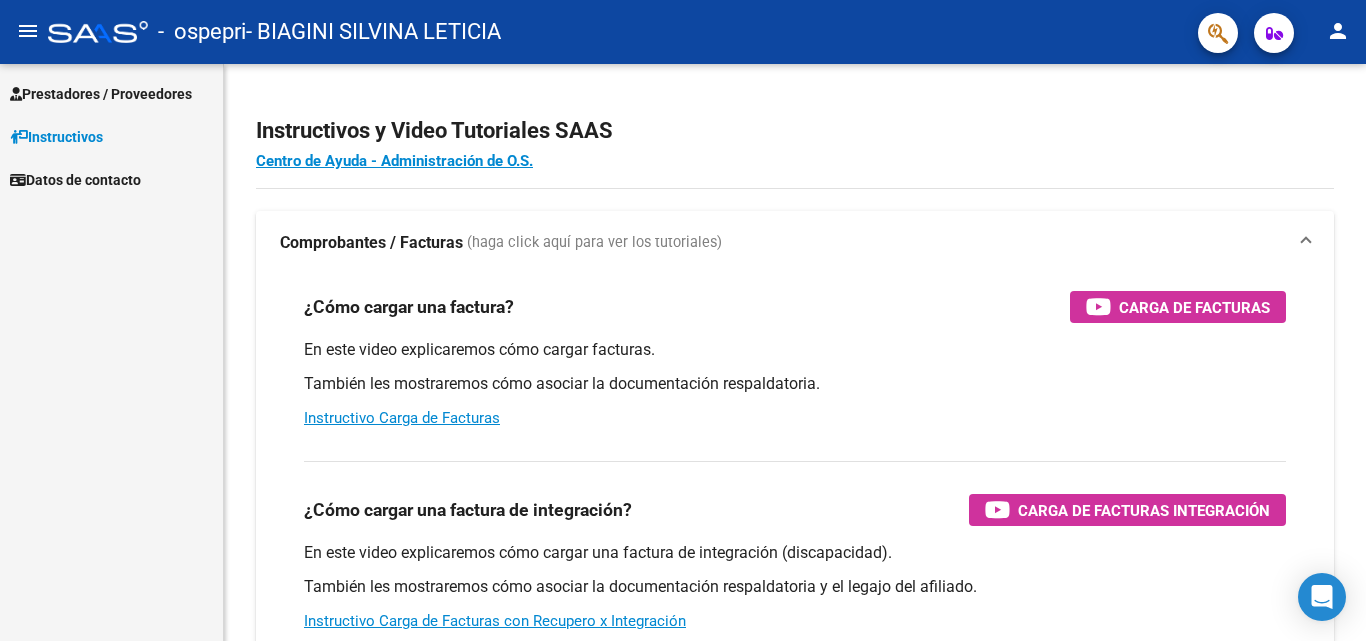 click on "Prestadores / Proveedores" at bounding box center (101, 94) 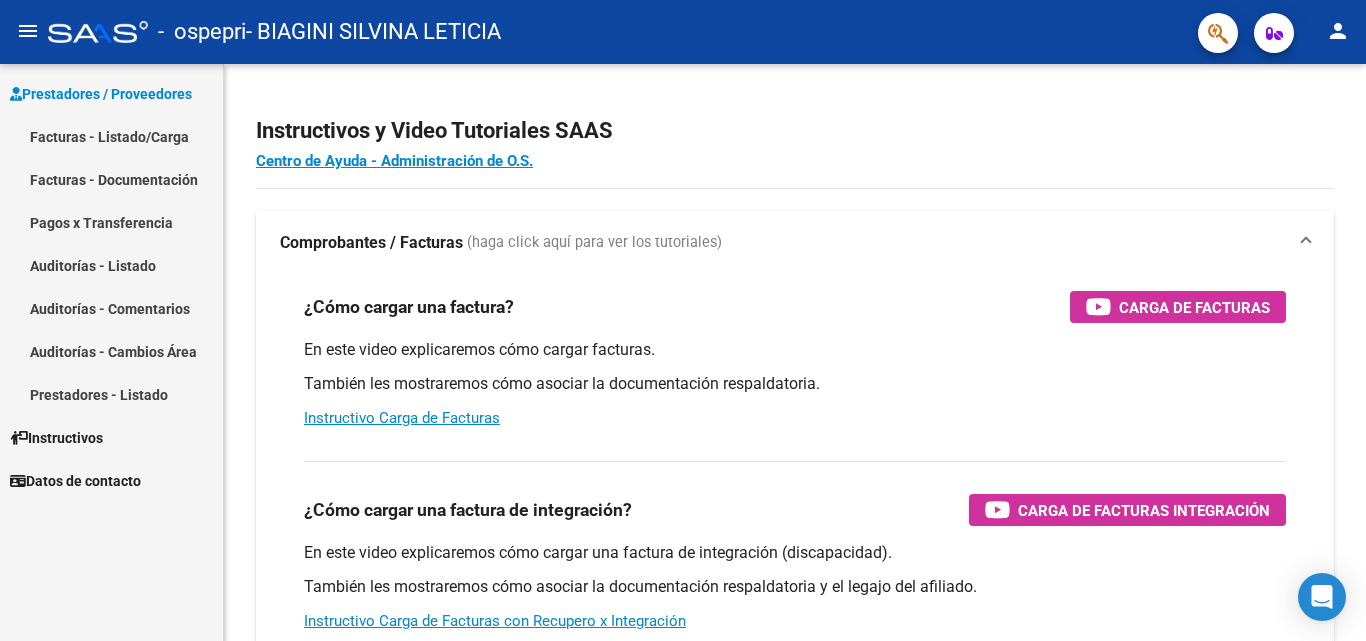 click on "Facturas - Listado/Carga" at bounding box center [111, 136] 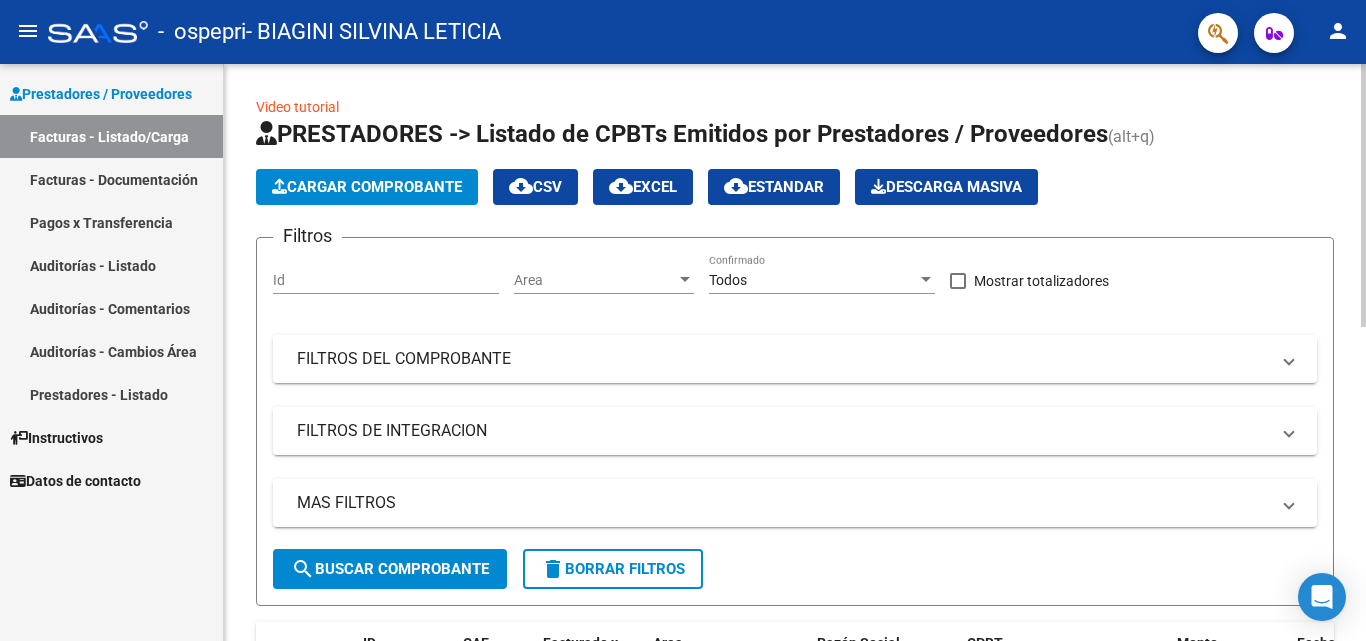 click on "Cargar Comprobante" 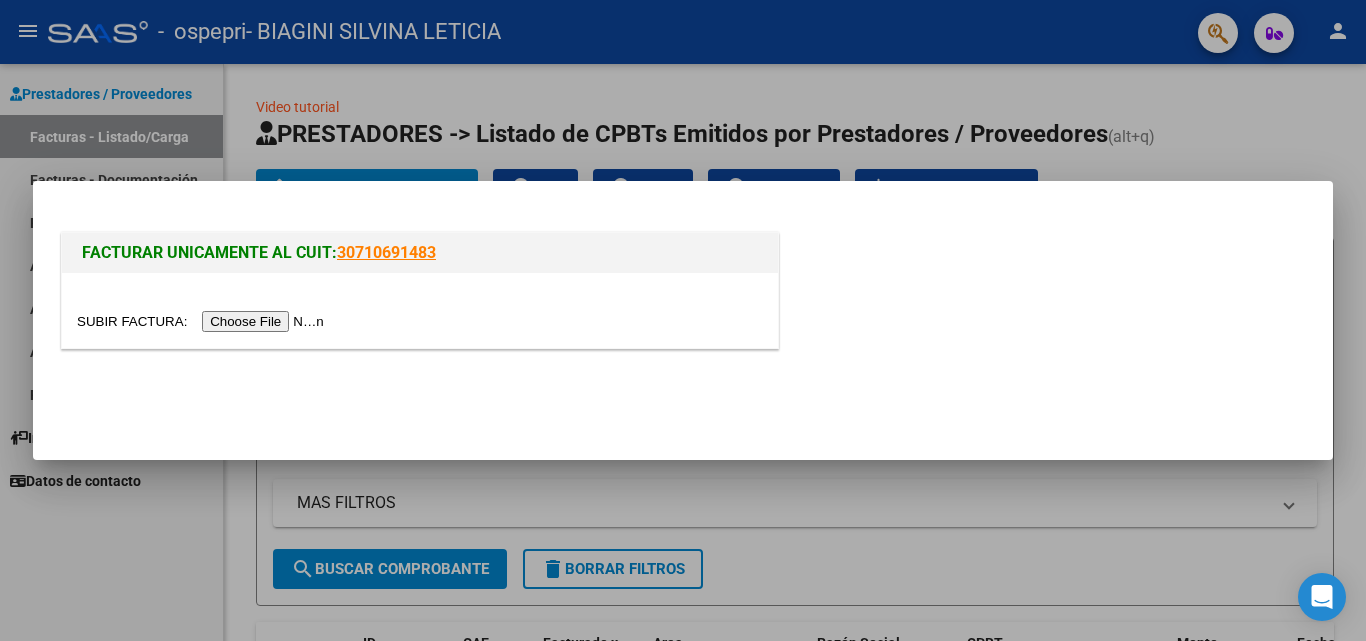 click at bounding box center (203, 321) 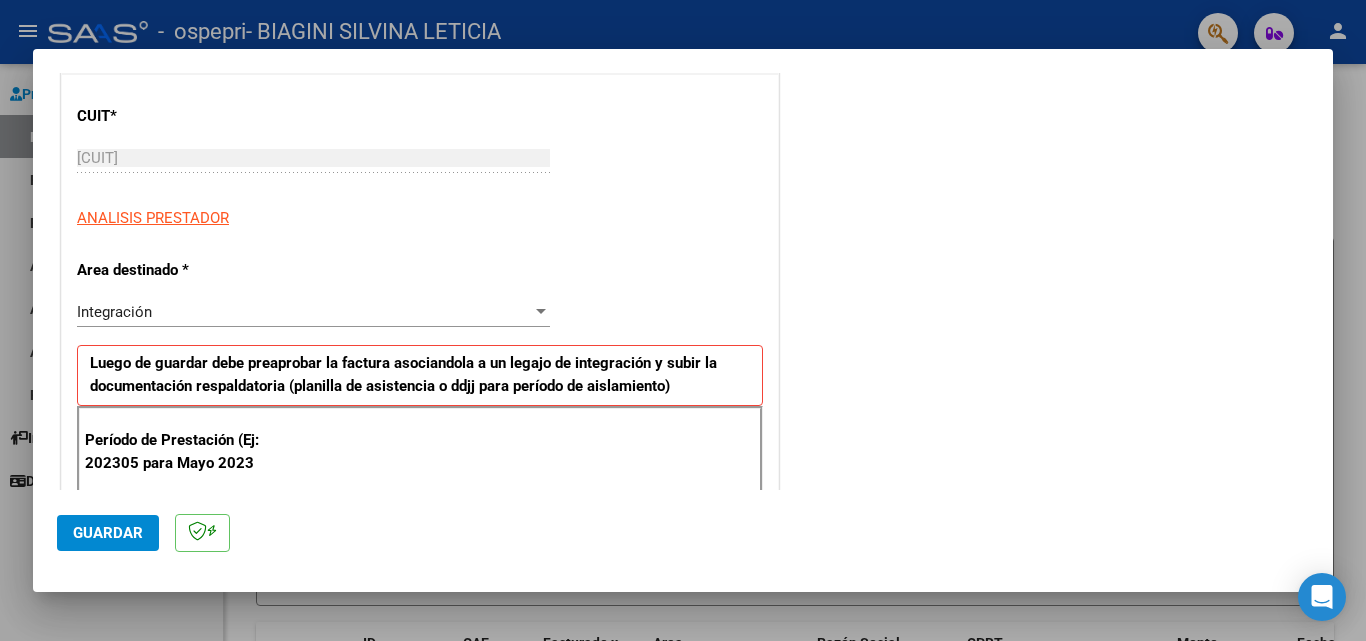 scroll, scrollTop: 235, scrollLeft: 0, axis: vertical 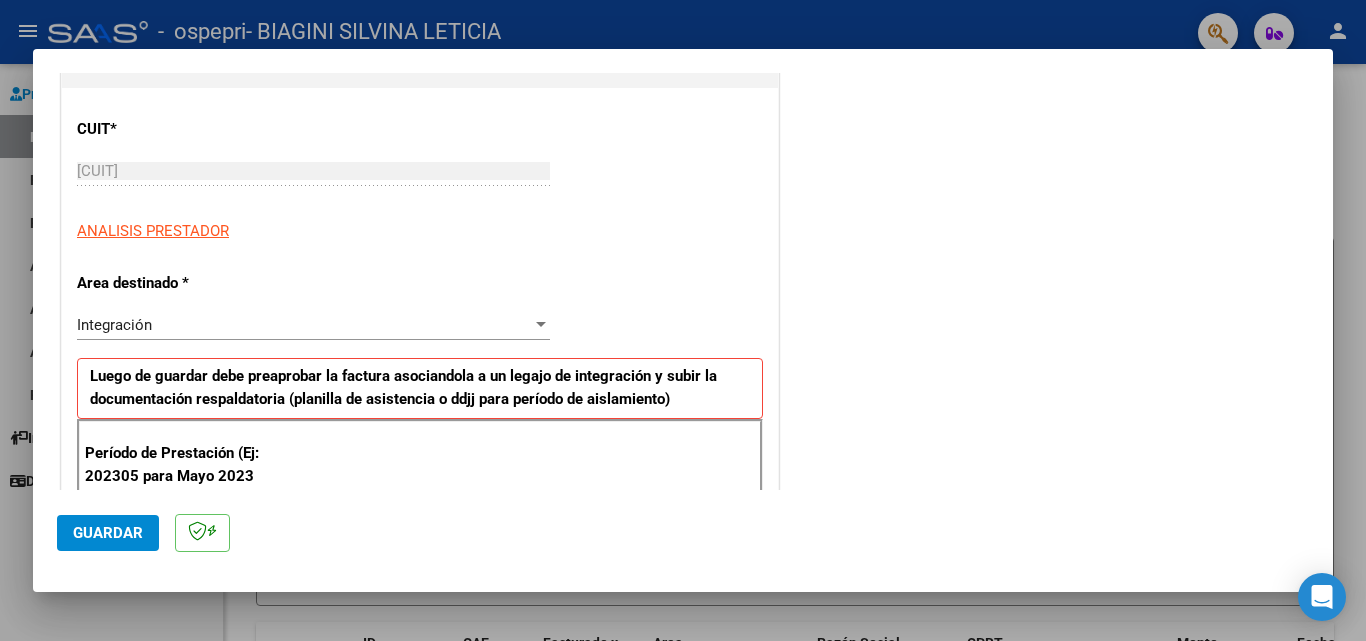 click at bounding box center [541, 324] 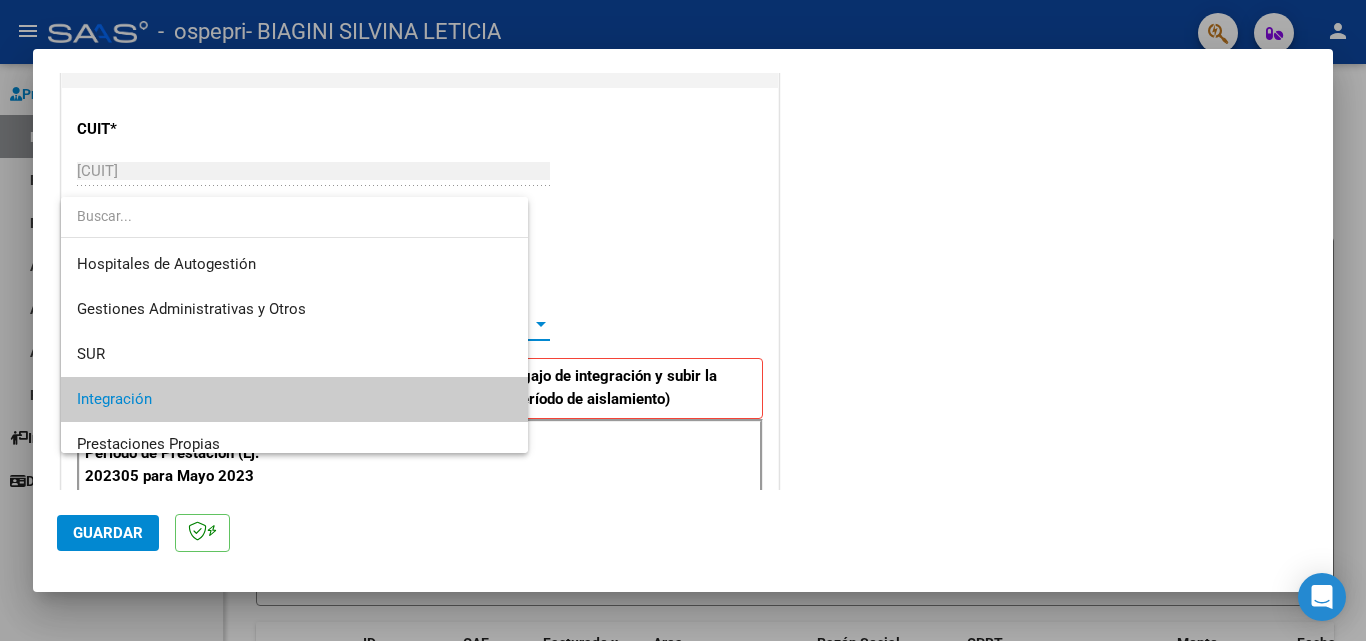 scroll, scrollTop: 75, scrollLeft: 0, axis: vertical 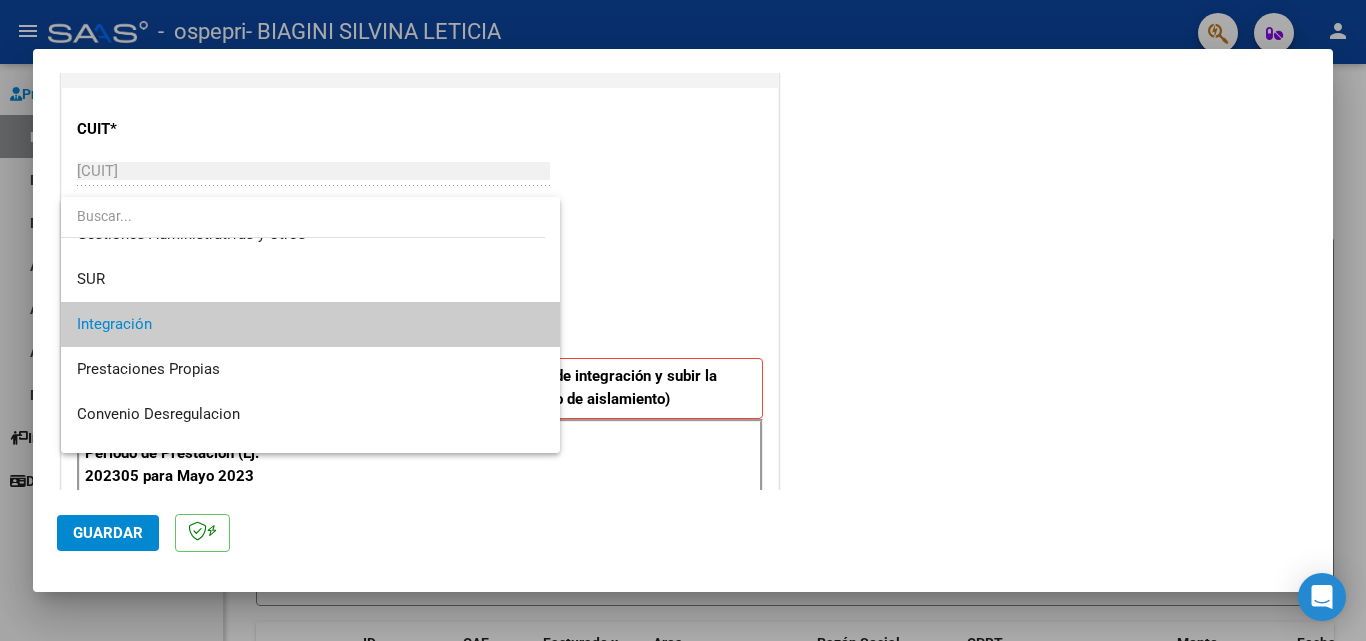 click at bounding box center (683, 320) 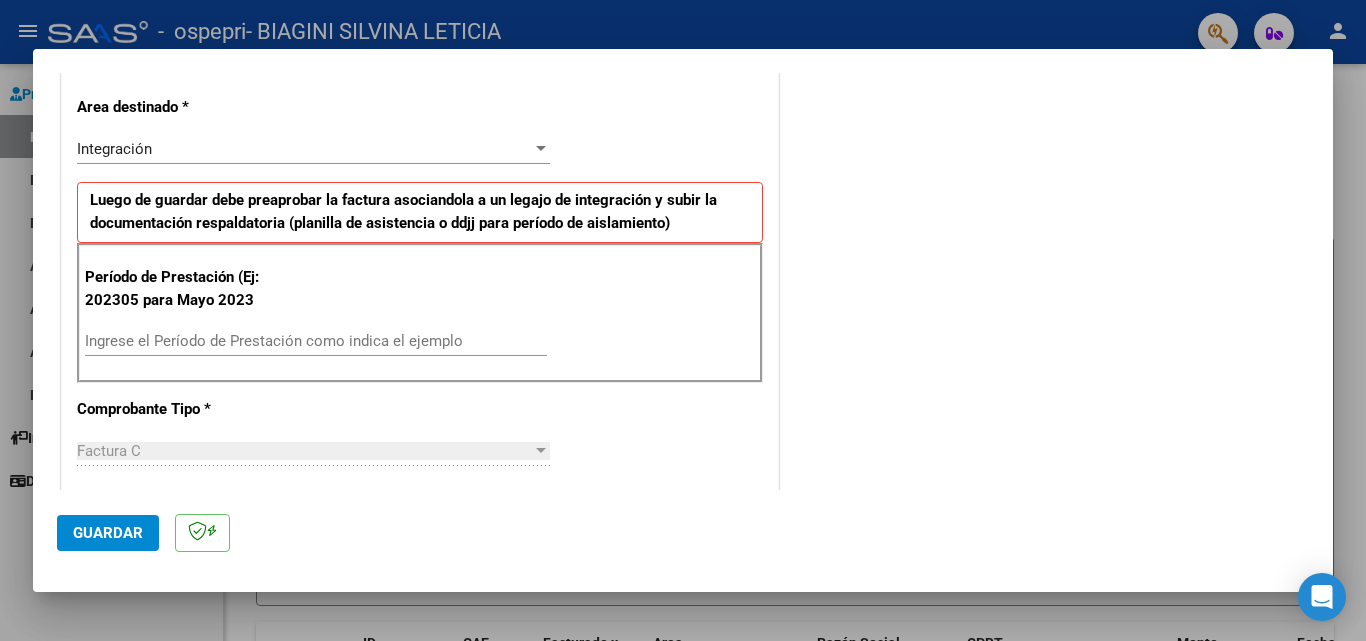 scroll, scrollTop: 429, scrollLeft: 0, axis: vertical 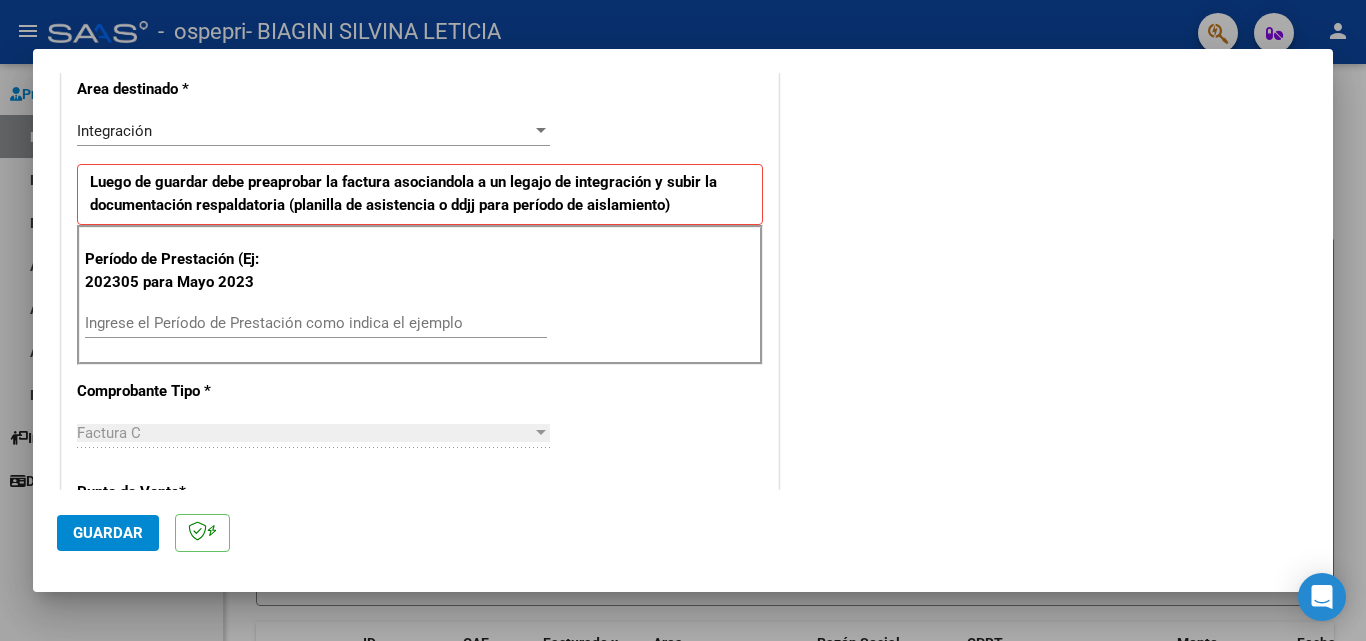 click on "Ingrese el Período de Prestación como indica el ejemplo" at bounding box center (316, 323) 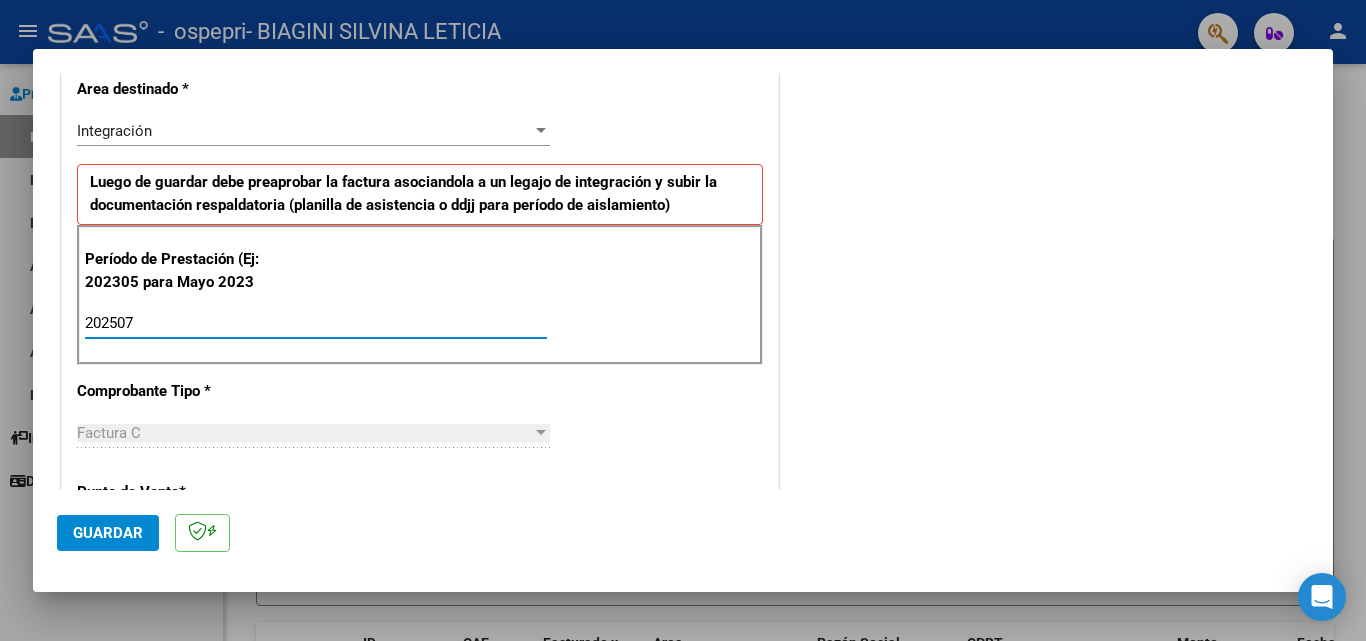 type on "202507" 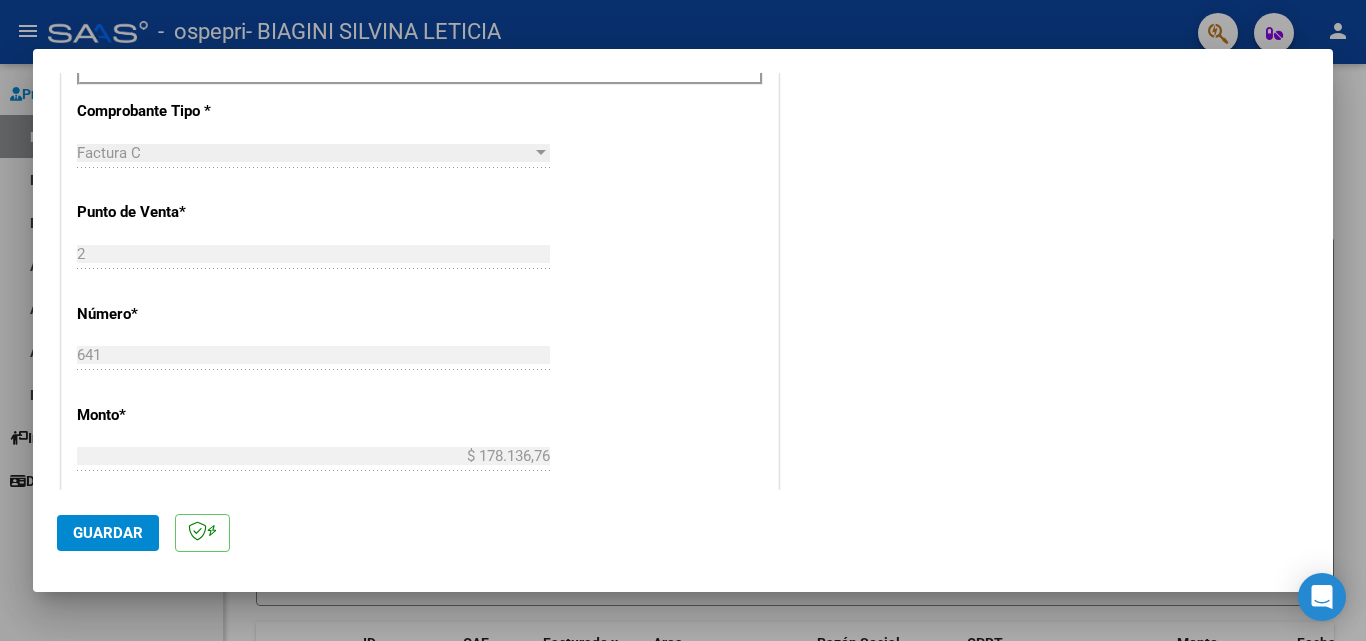 scroll, scrollTop: 750, scrollLeft: 0, axis: vertical 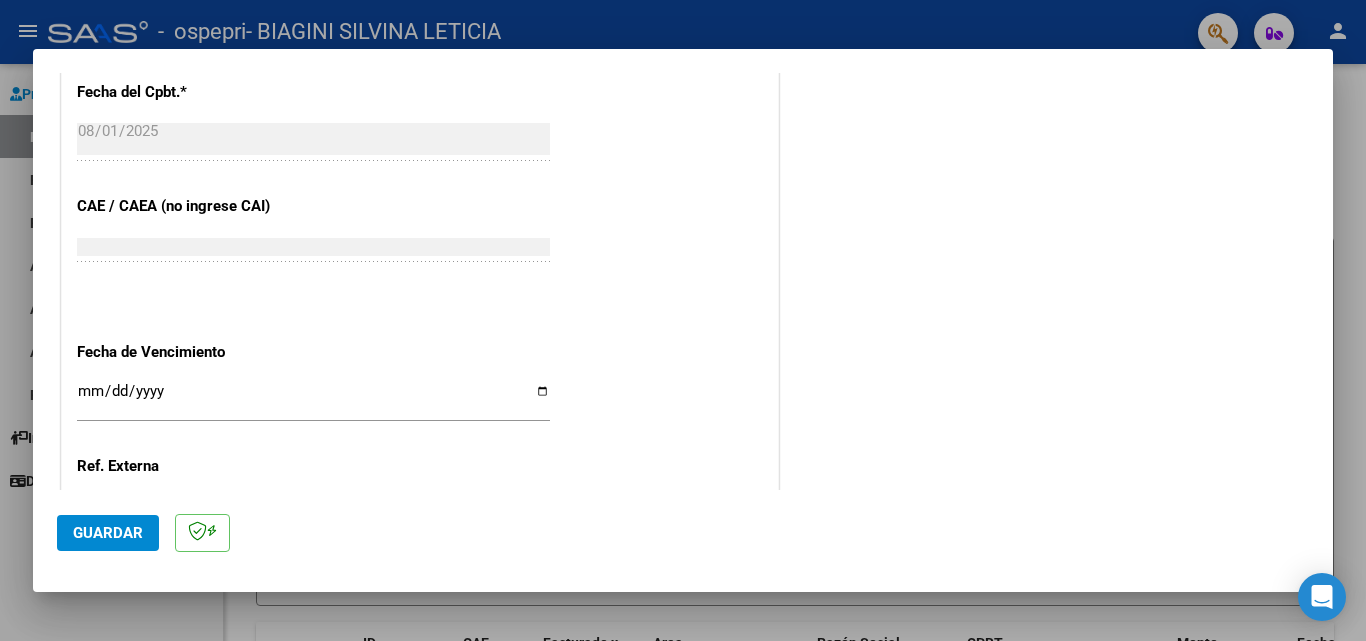 click on "Ingresar la fecha" at bounding box center (313, 399) 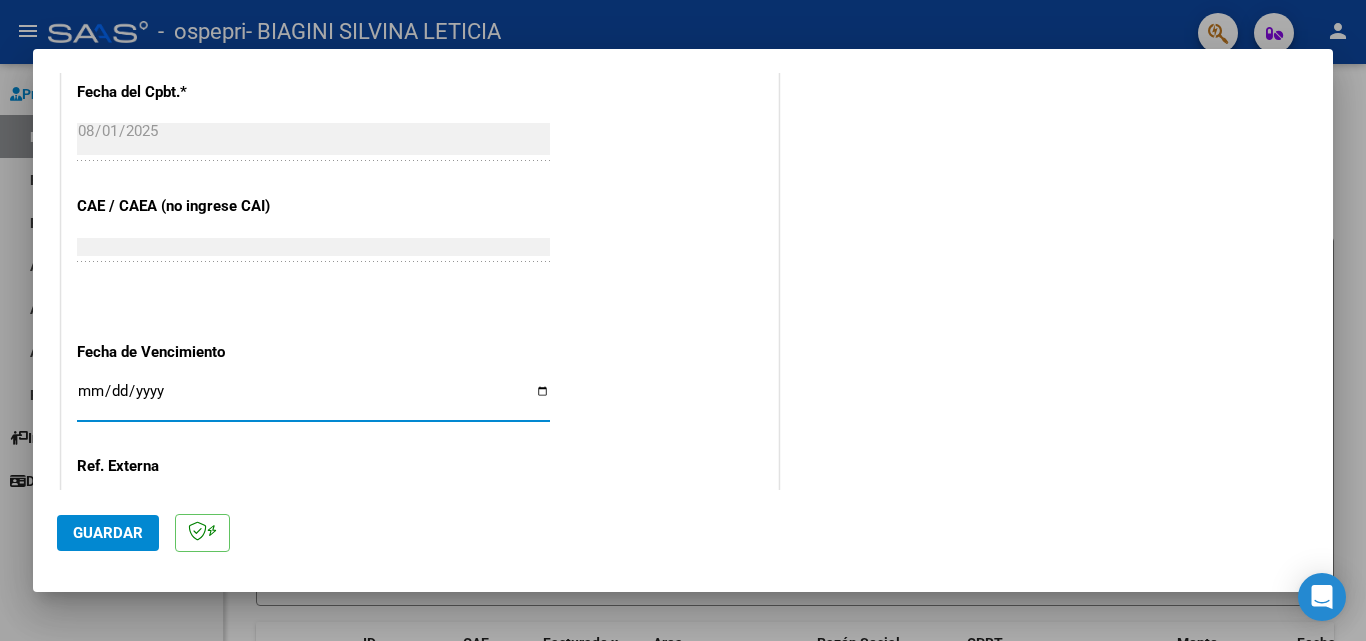 type on "2025-08-11" 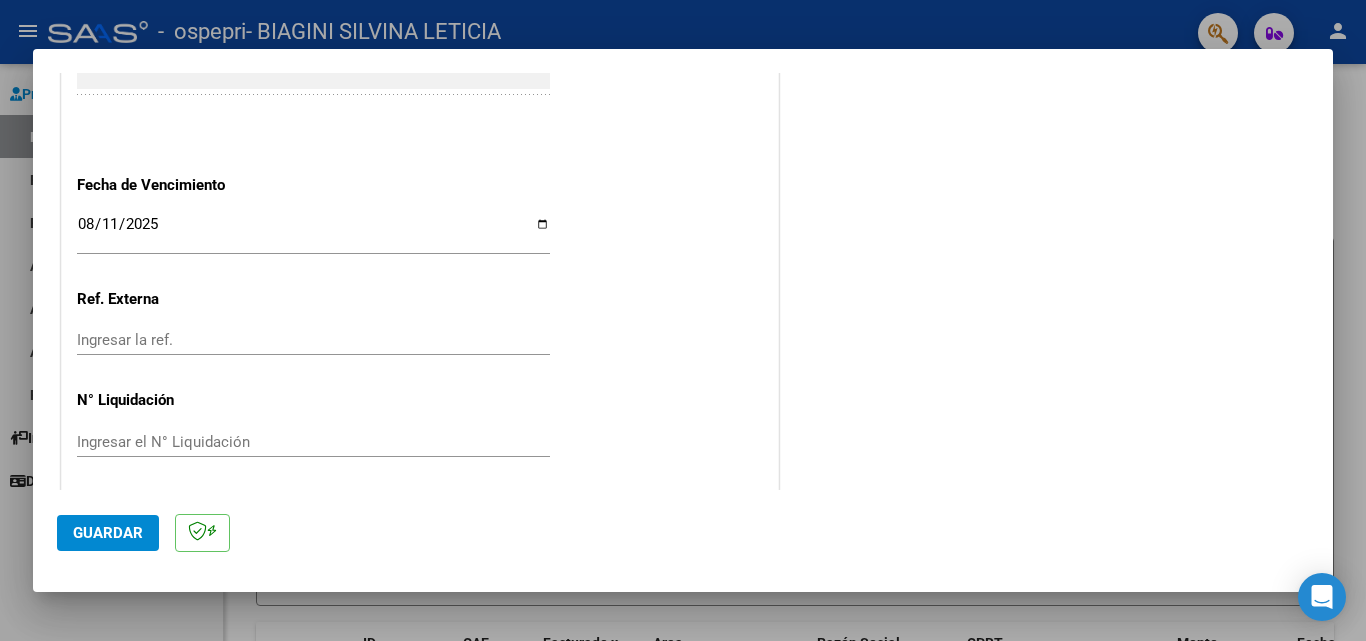 scroll, scrollTop: 1305, scrollLeft: 0, axis: vertical 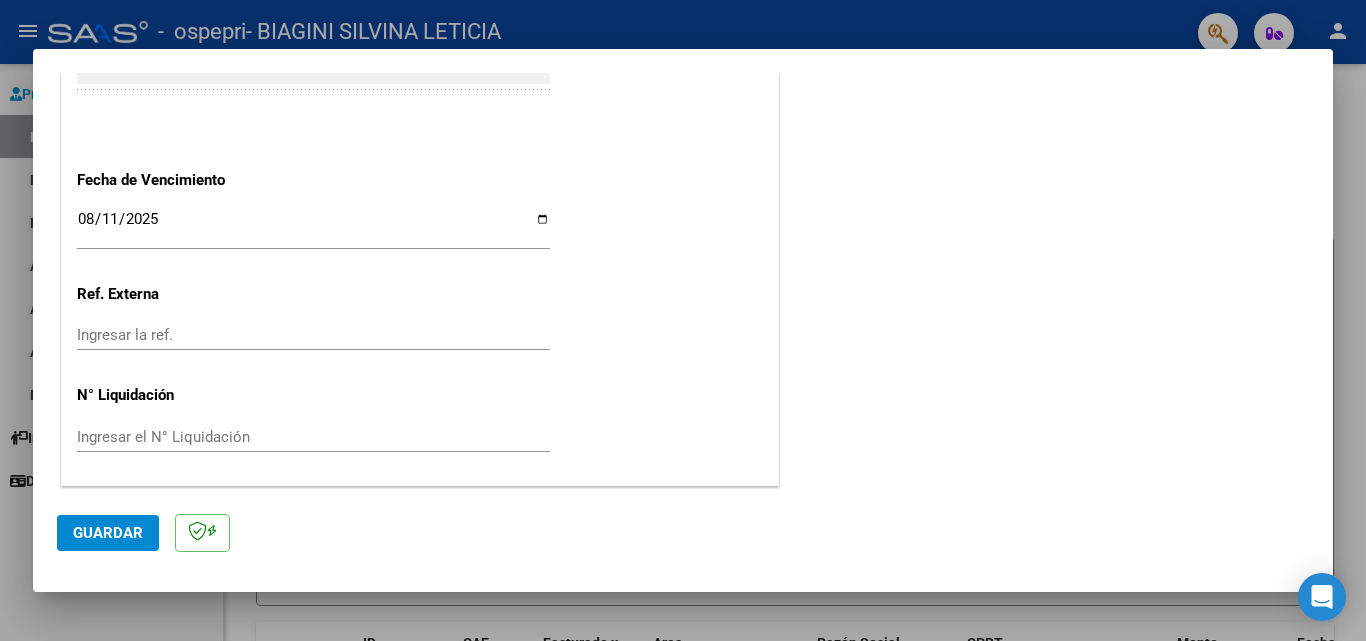 click on "Ingresar el N° Liquidación" at bounding box center (313, 437) 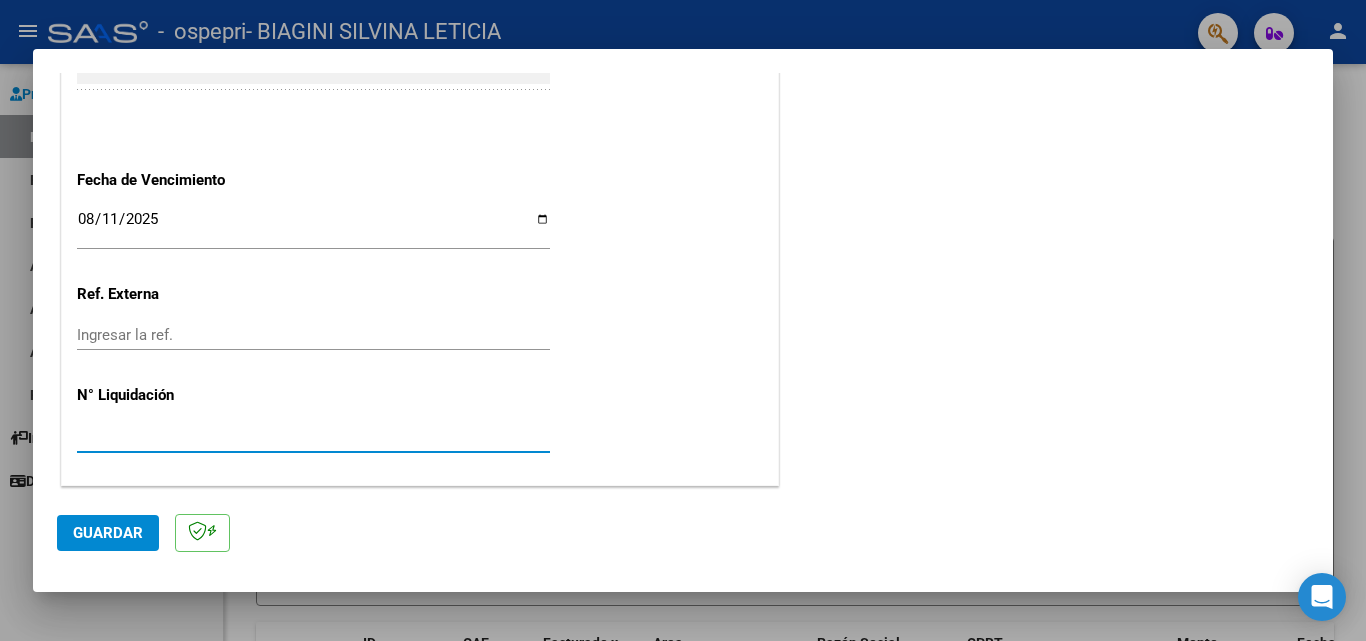 type on "[NUMBER]" 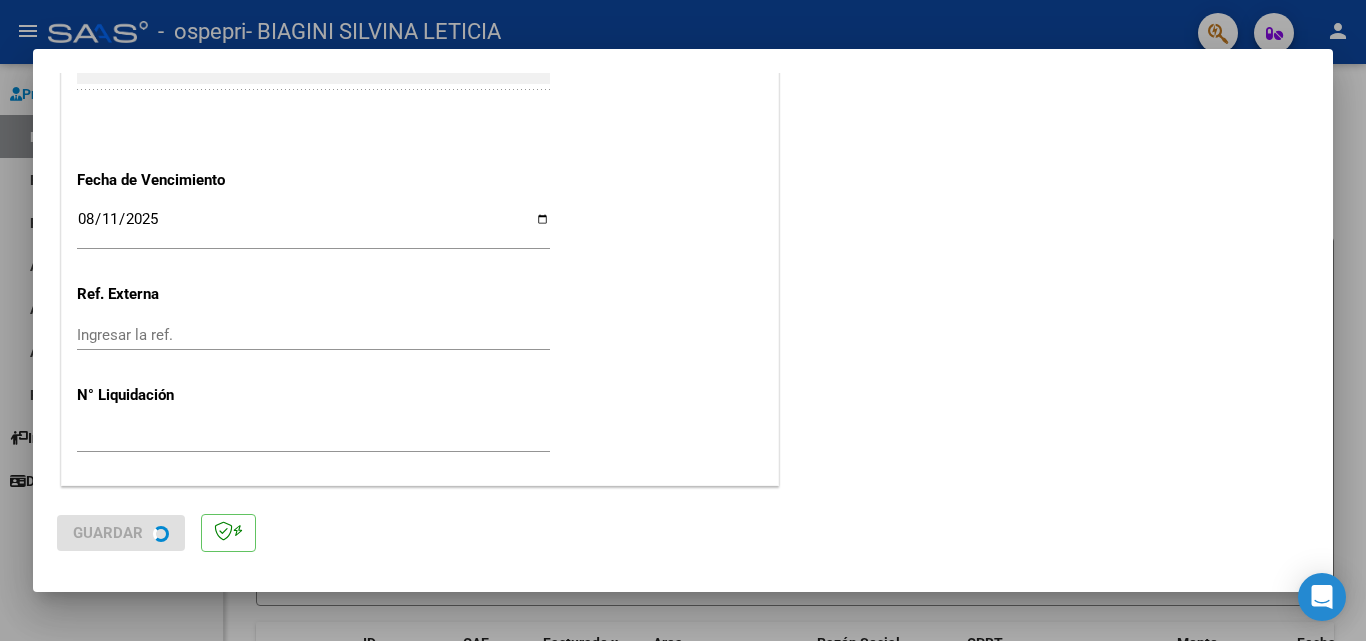 scroll, scrollTop: 0, scrollLeft: 0, axis: both 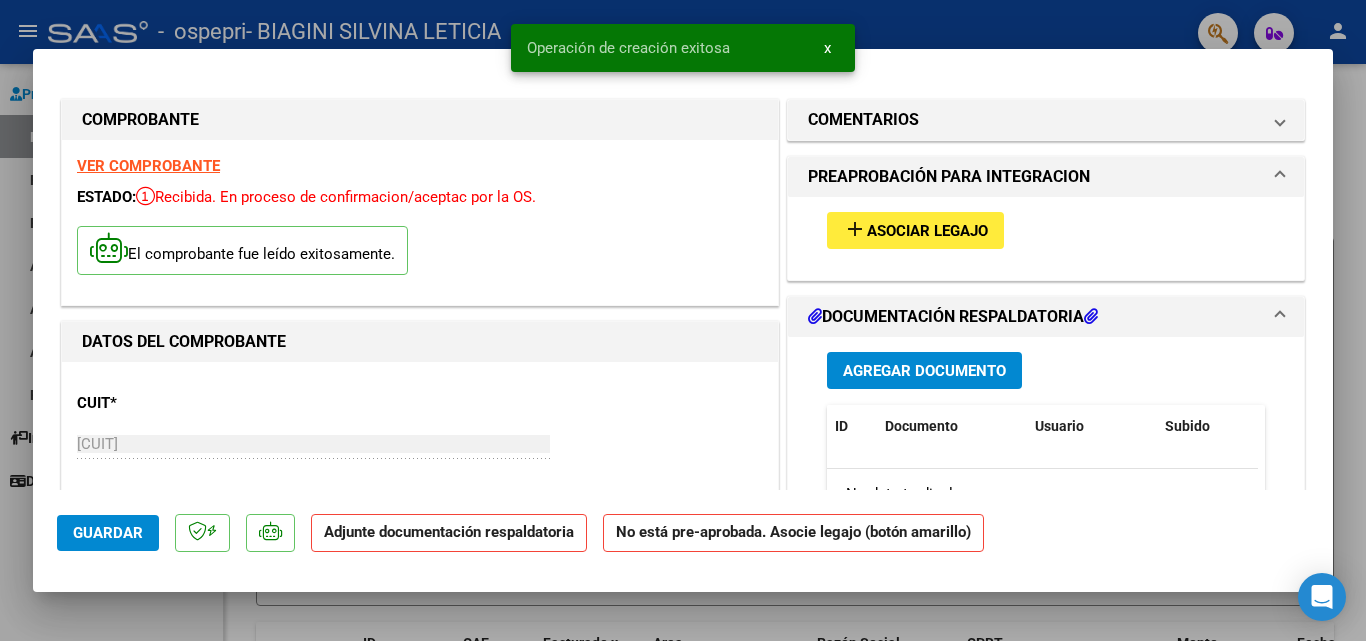 click on "Asociar Legajo" at bounding box center (927, 231) 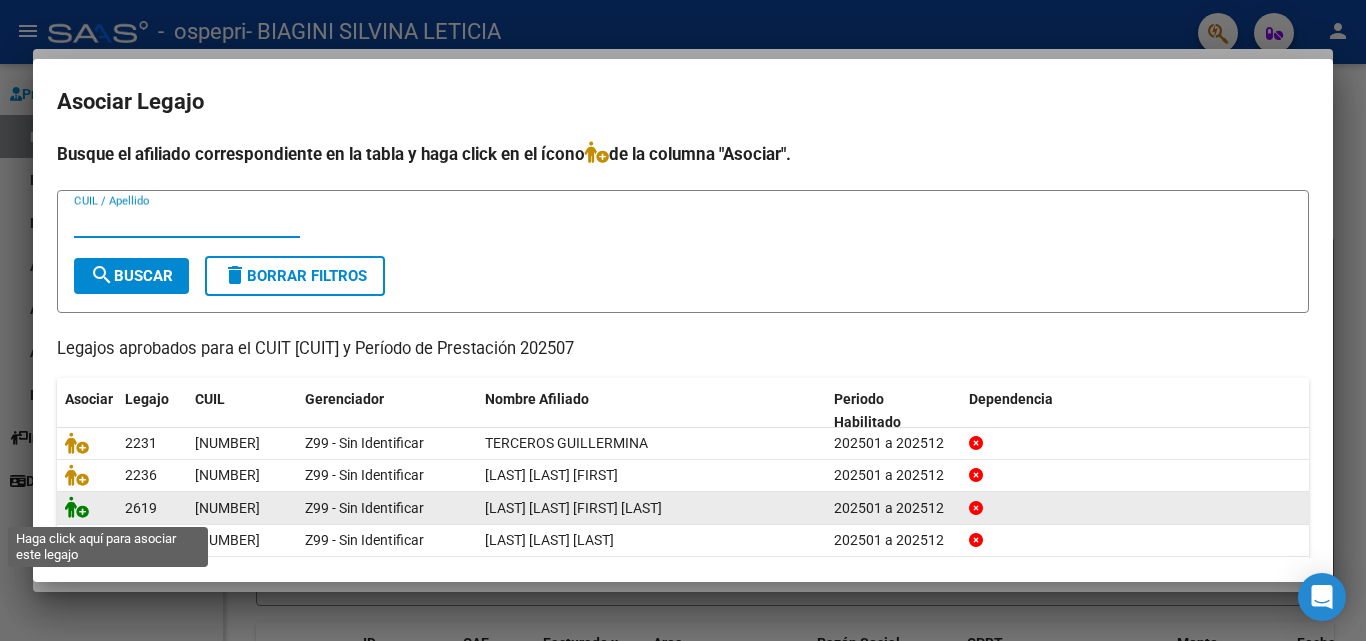click 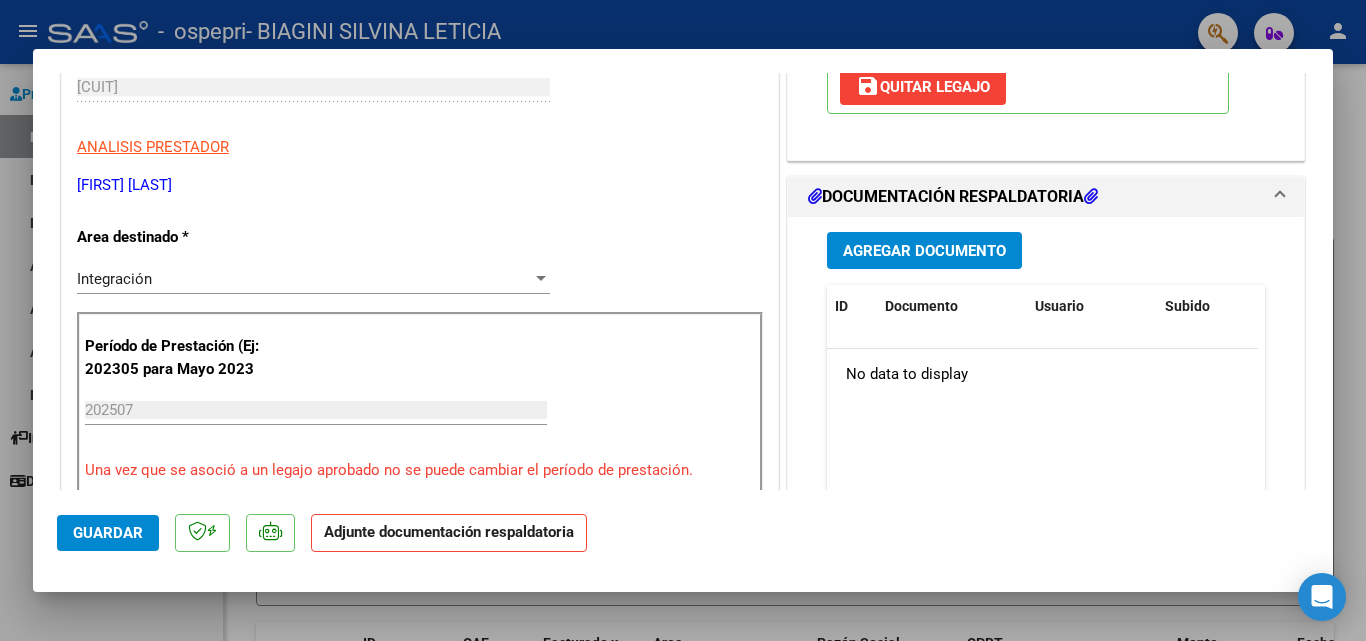 scroll, scrollTop: 320, scrollLeft: 0, axis: vertical 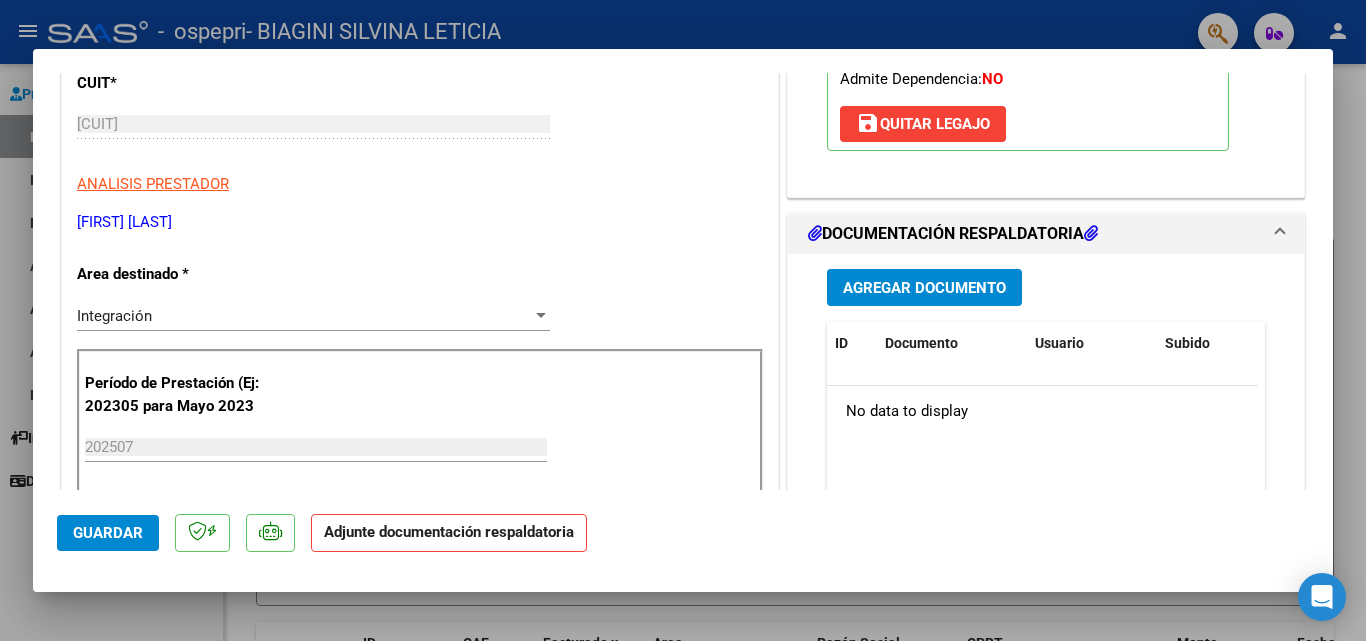click on "Agregar Documento" at bounding box center [924, 288] 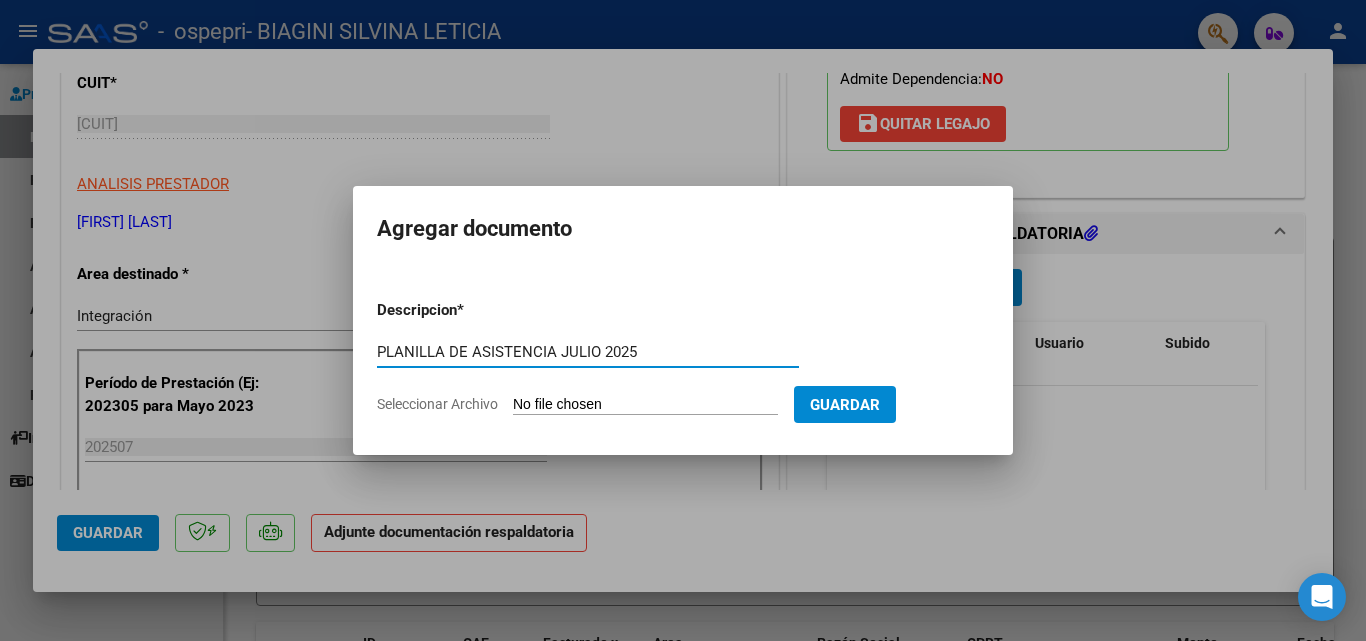type on "PLANILLA DE ASISTENCIA JULIO 2025" 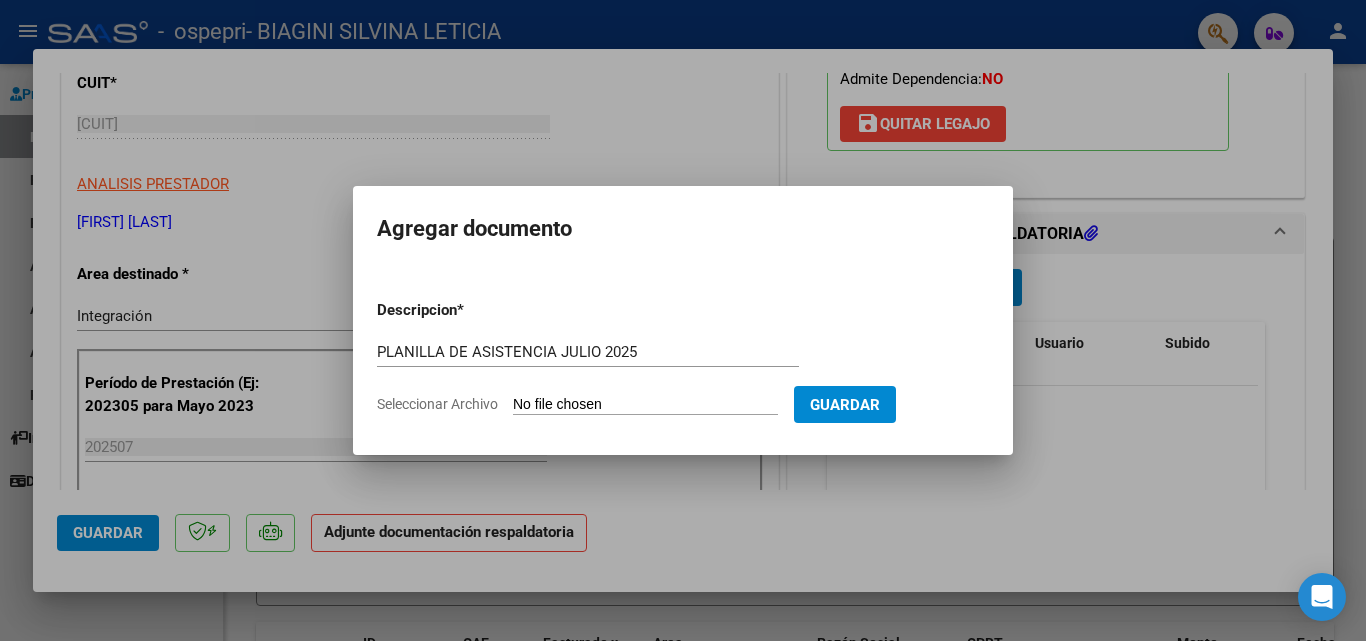 type on "C:\fakepath\[LAST] [LAST] asistencia julio 2025.pdf" 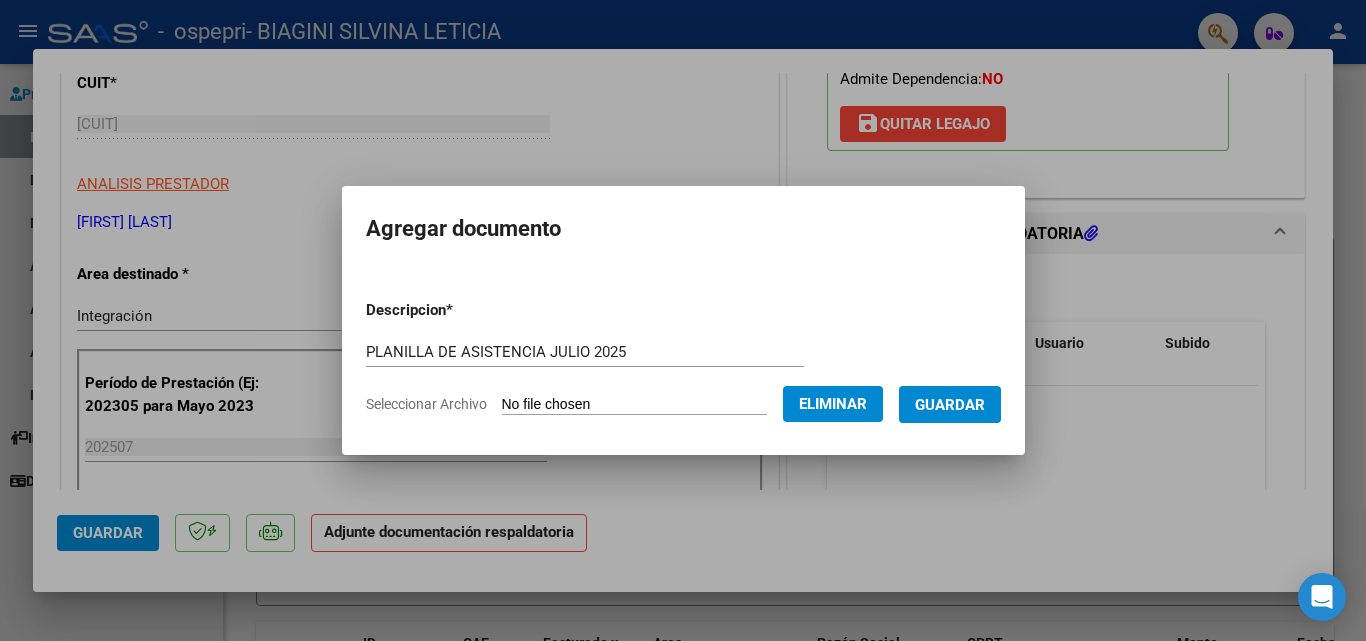 click on "Guardar" at bounding box center (950, 405) 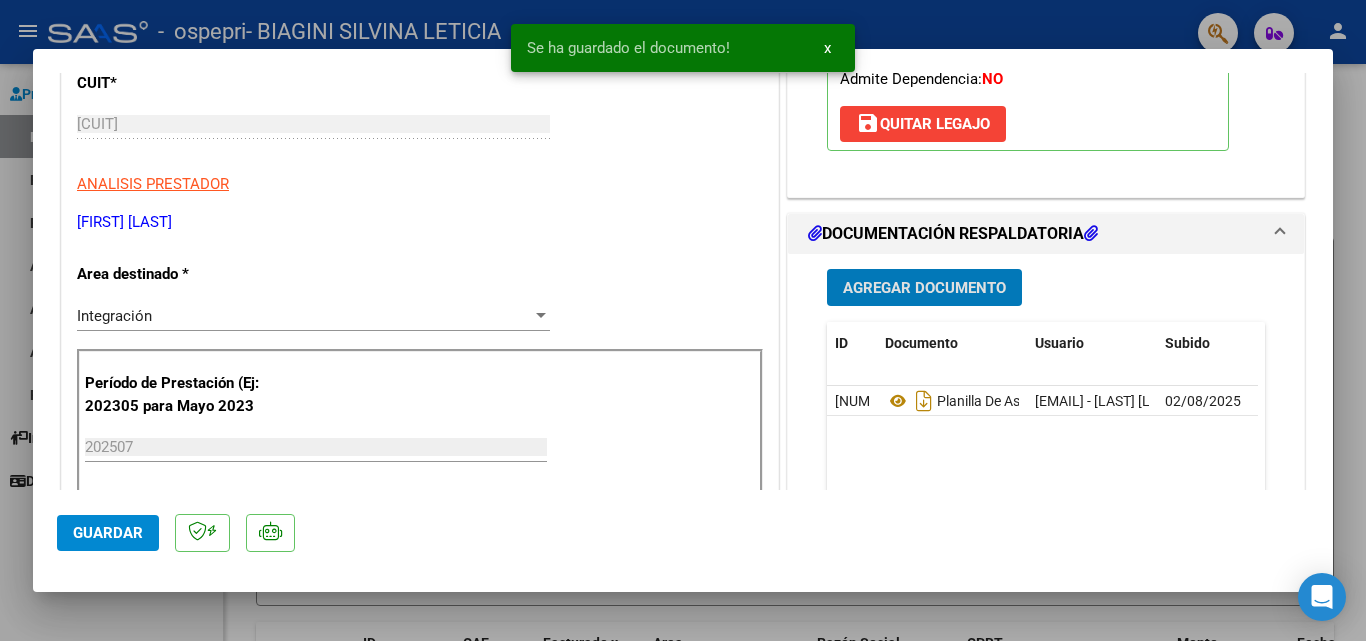 click on "x" at bounding box center [827, 48] 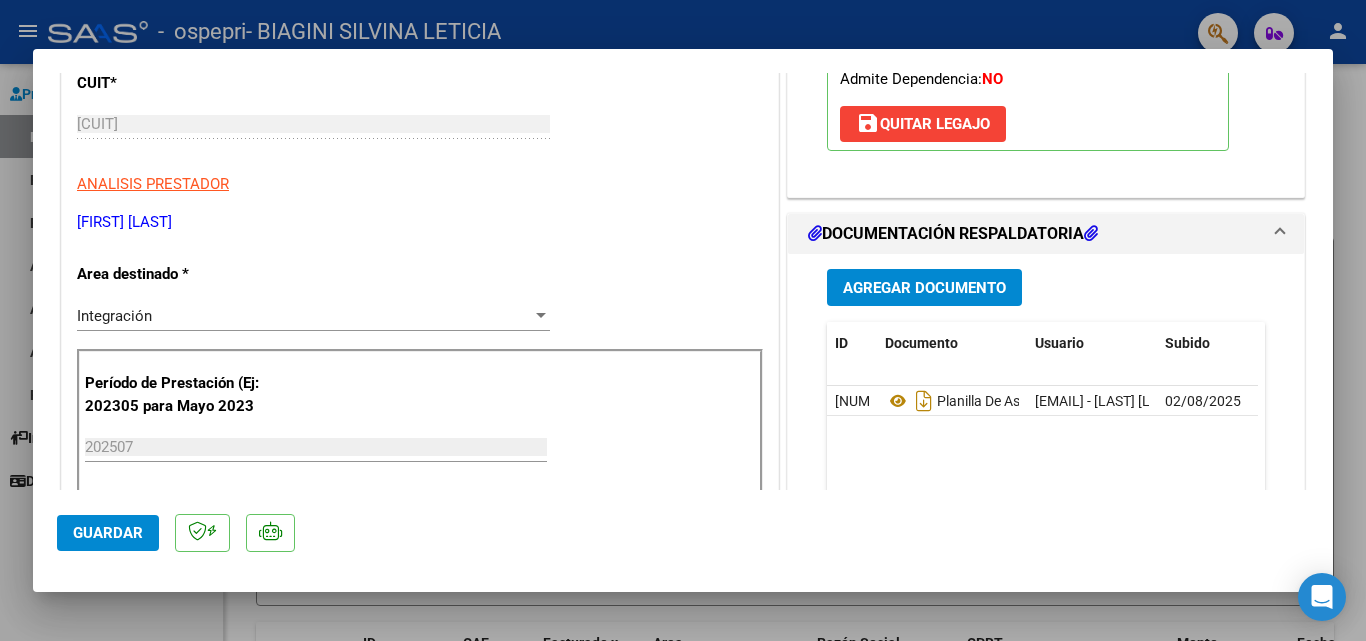 click at bounding box center [683, 320] 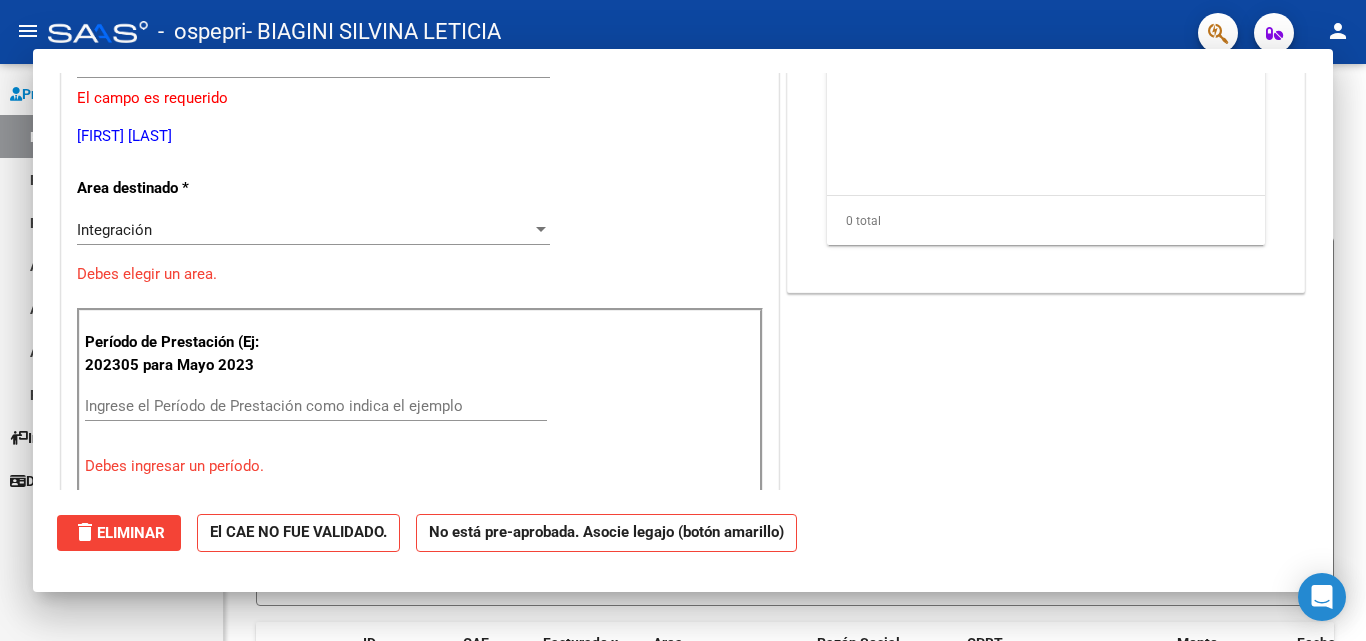 scroll, scrollTop: 0, scrollLeft: 0, axis: both 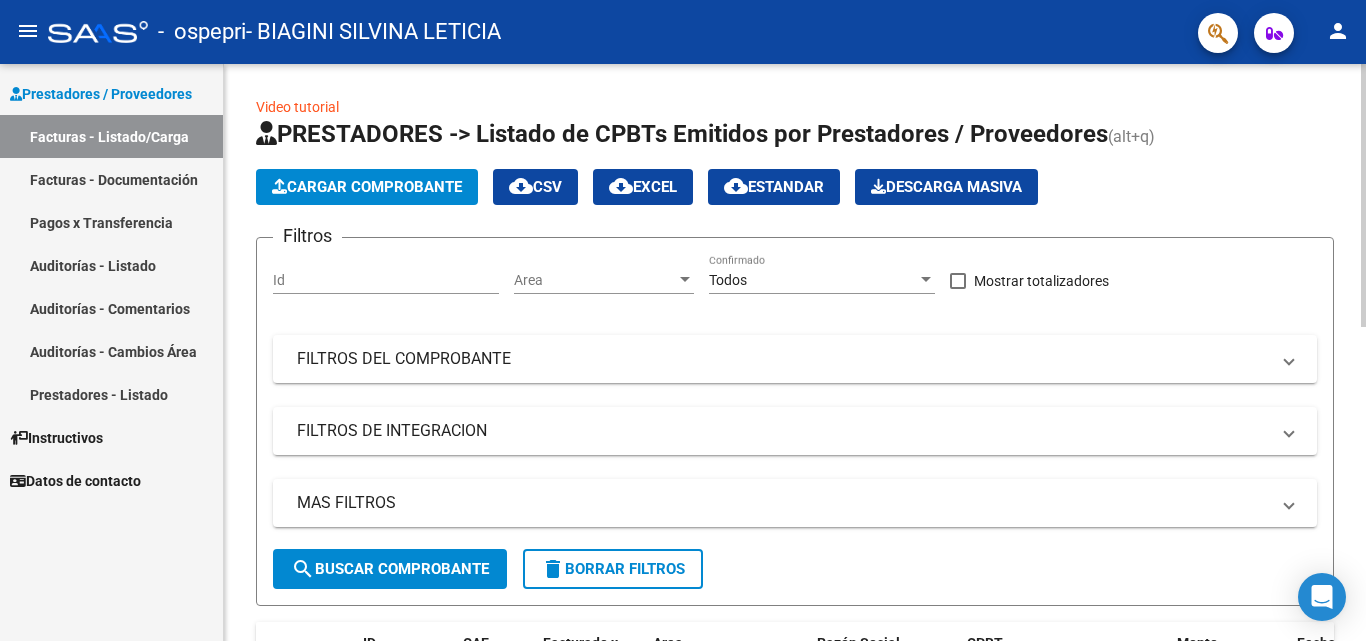 click on "Cargar Comprobante" 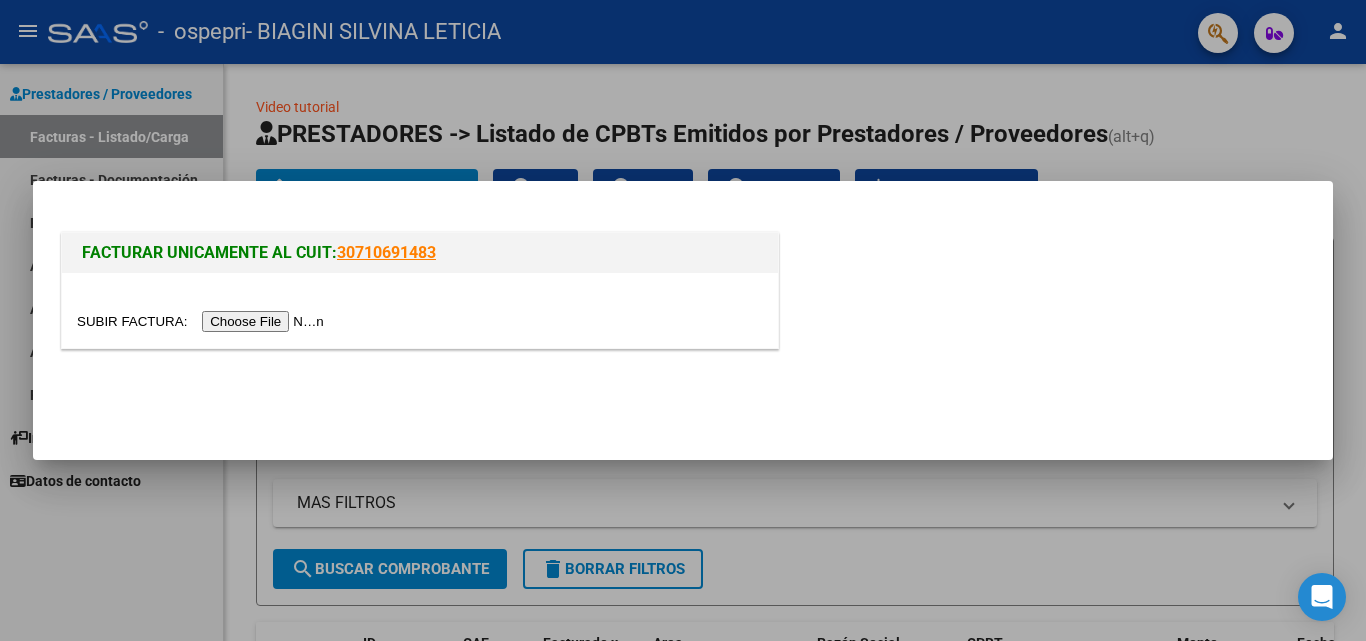 click at bounding box center [203, 321] 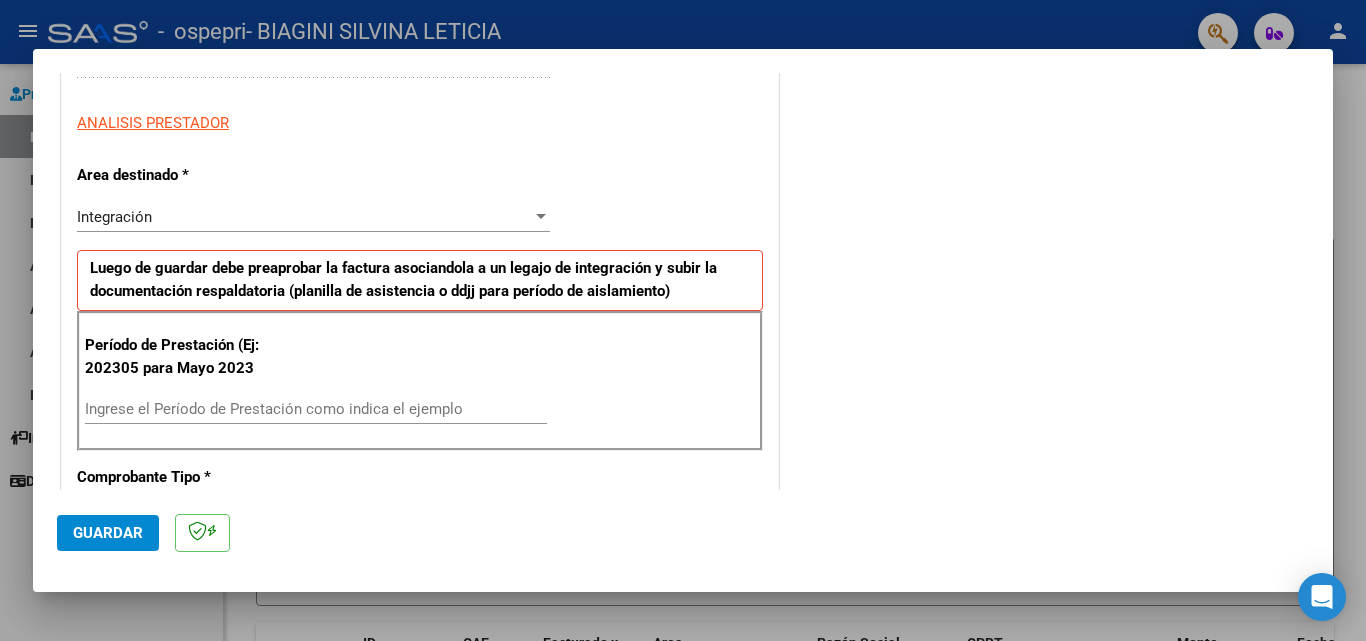 scroll, scrollTop: 357, scrollLeft: 0, axis: vertical 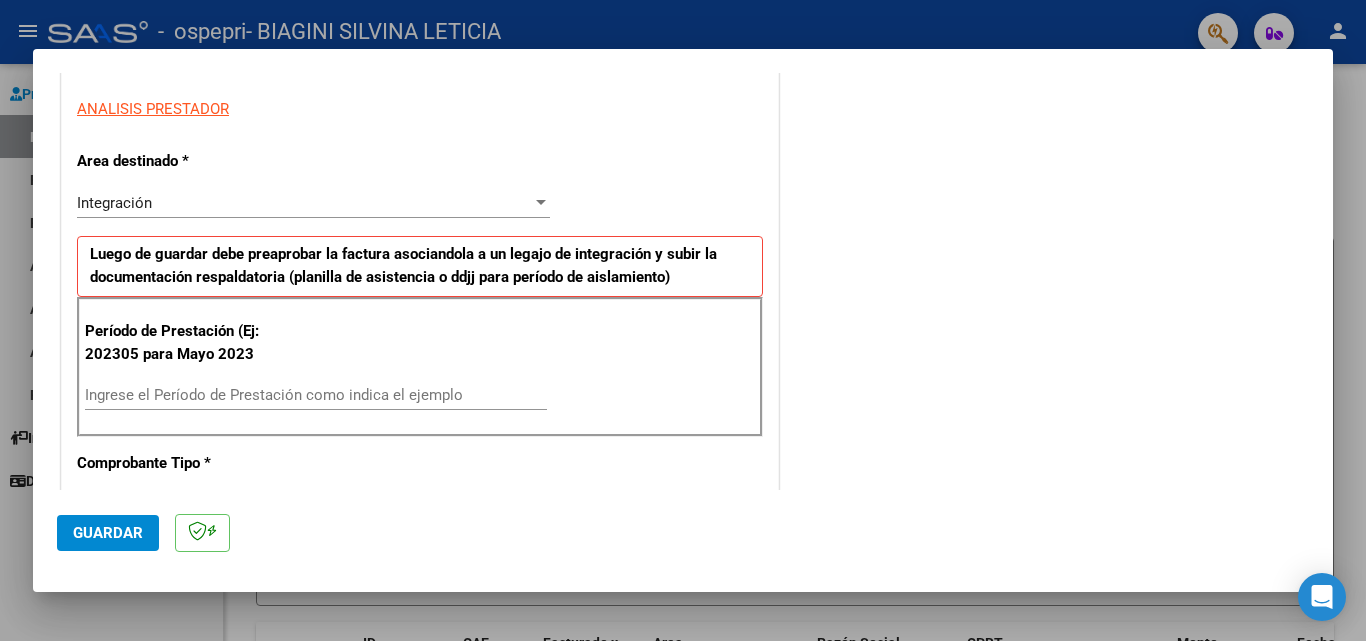 click on "Ingrese el Período de Prestación como indica el ejemplo" at bounding box center (316, 395) 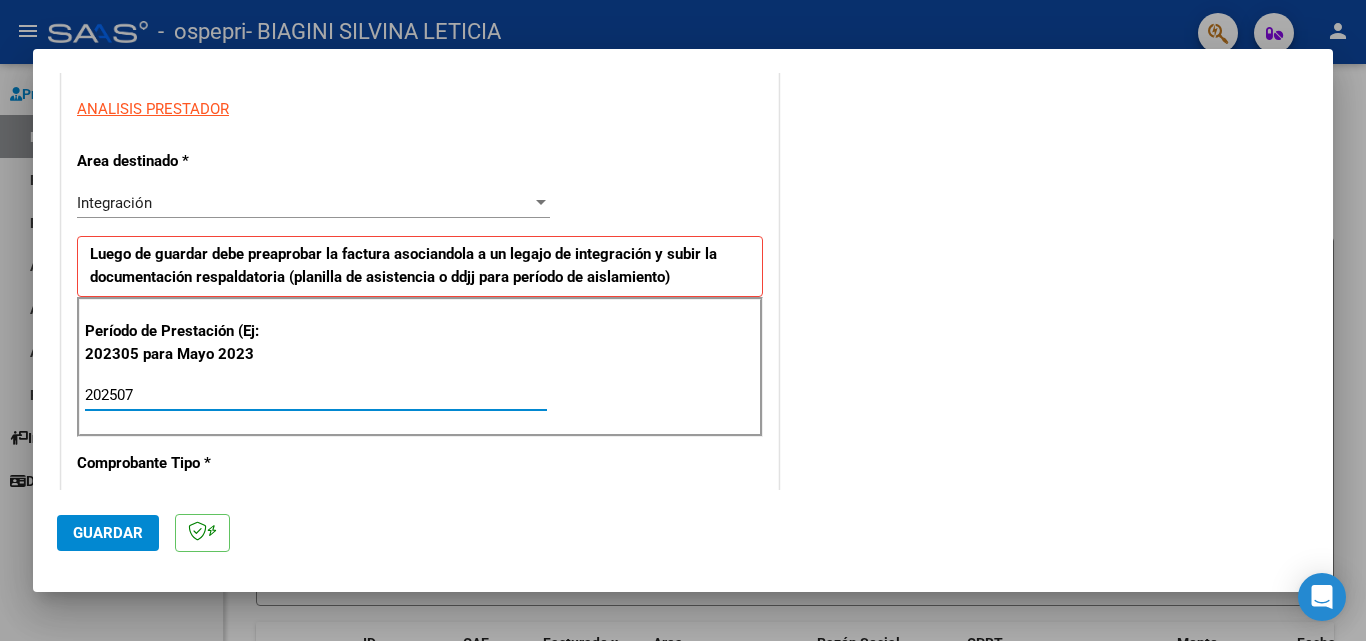 type on "202507" 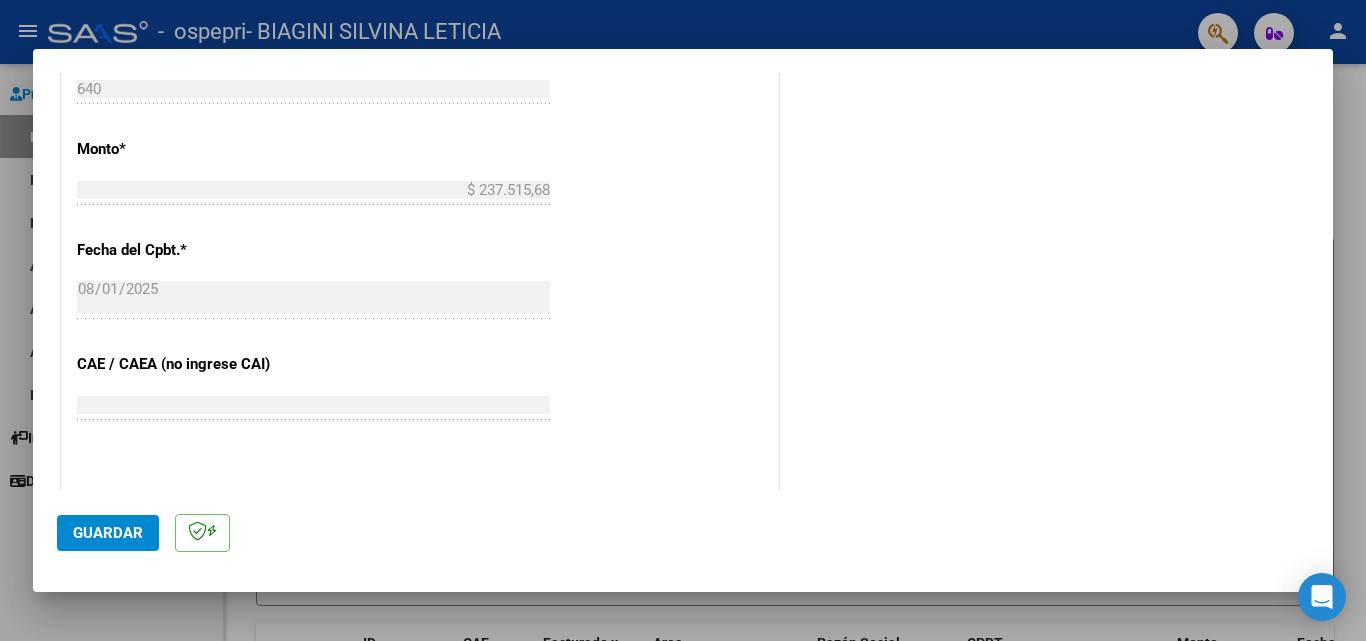 scroll, scrollTop: 980, scrollLeft: 0, axis: vertical 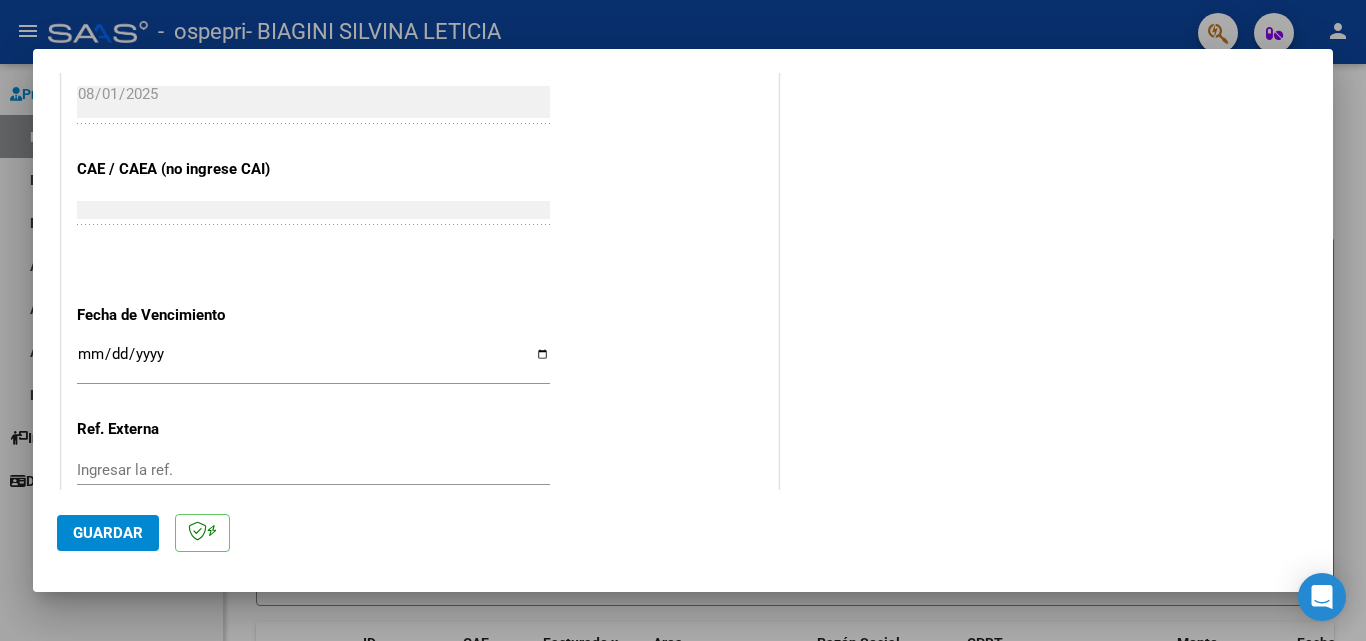 click on "Ingresar la fecha" at bounding box center (313, 362) 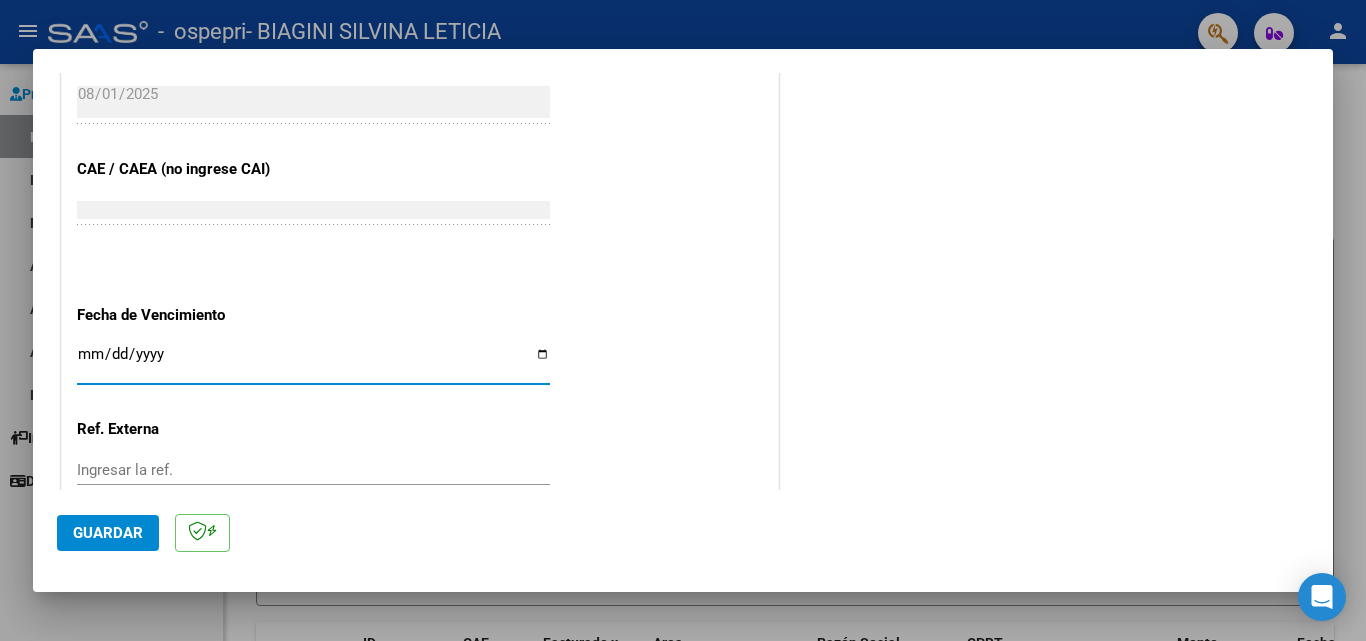 type on "2025-08-11" 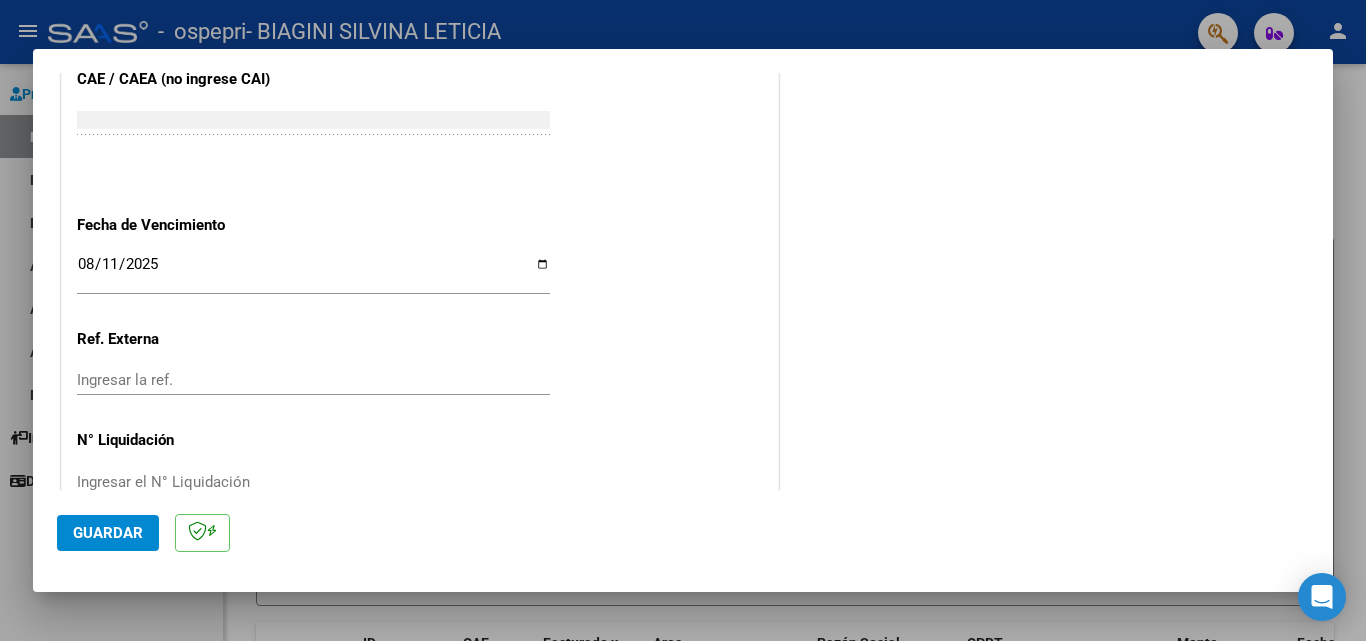 scroll, scrollTop: 1305, scrollLeft: 0, axis: vertical 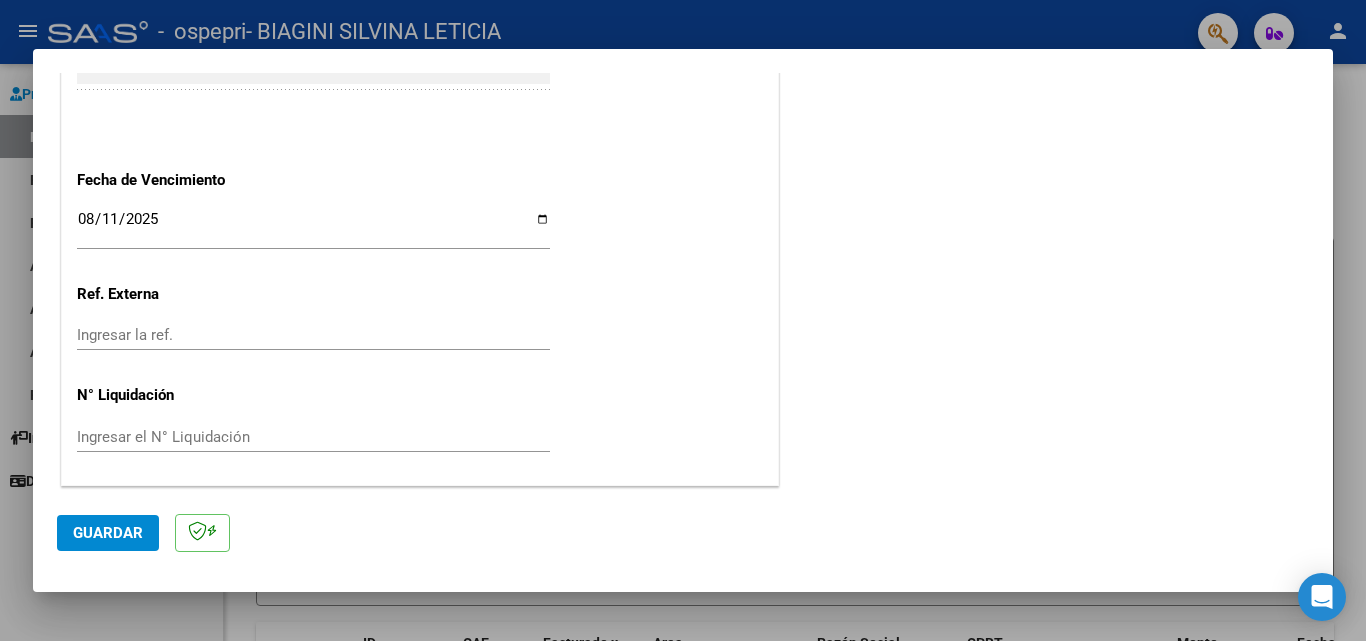 click on "Ingresar el N° Liquidación" at bounding box center [313, 437] 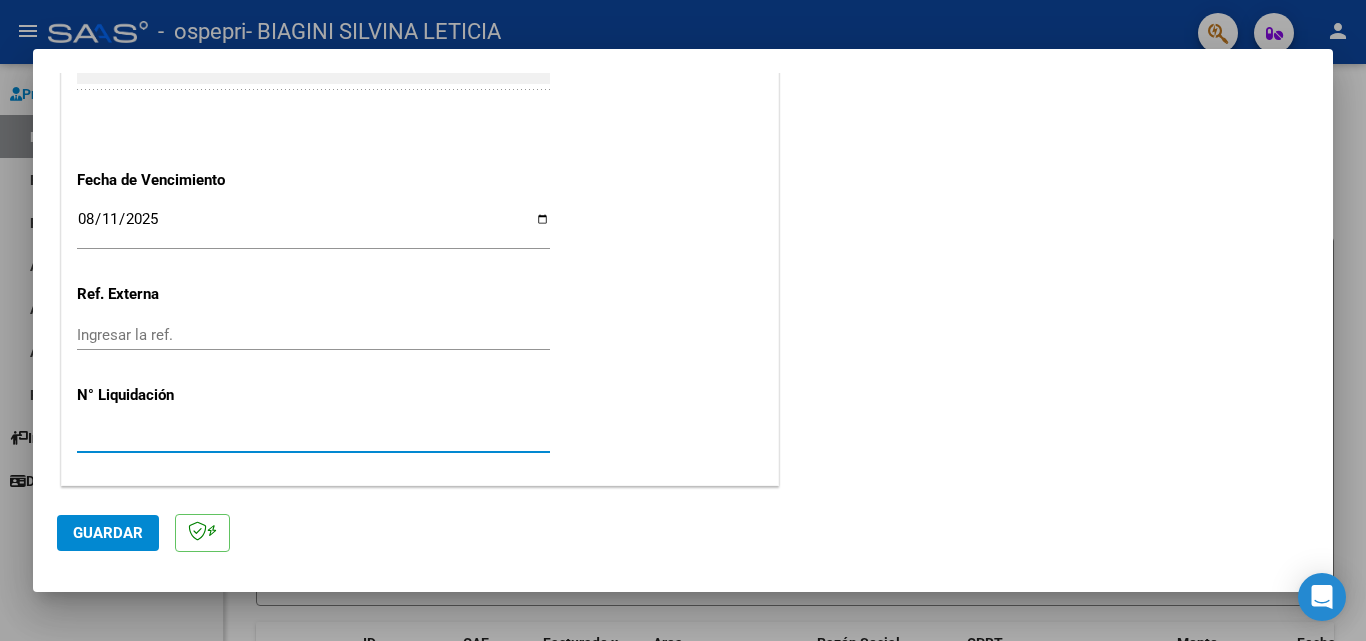 type on "[NUMBER]" 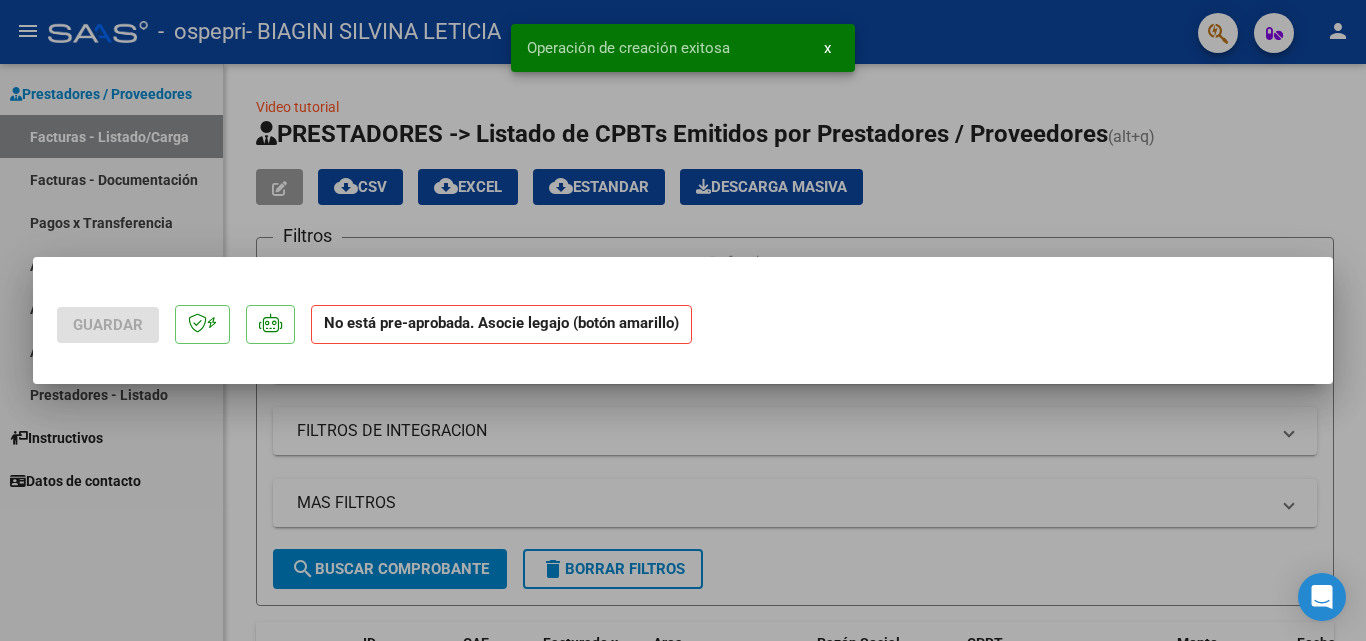 scroll, scrollTop: 0, scrollLeft: 0, axis: both 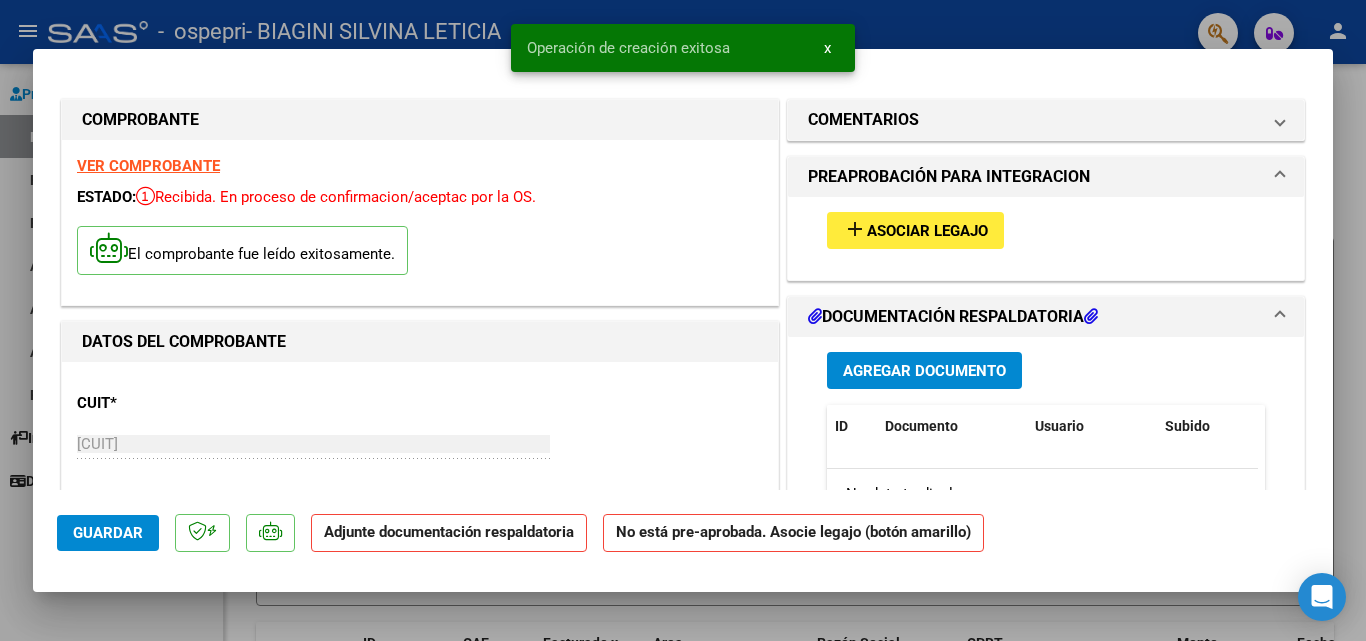 click on "Asociar Legajo" at bounding box center (927, 231) 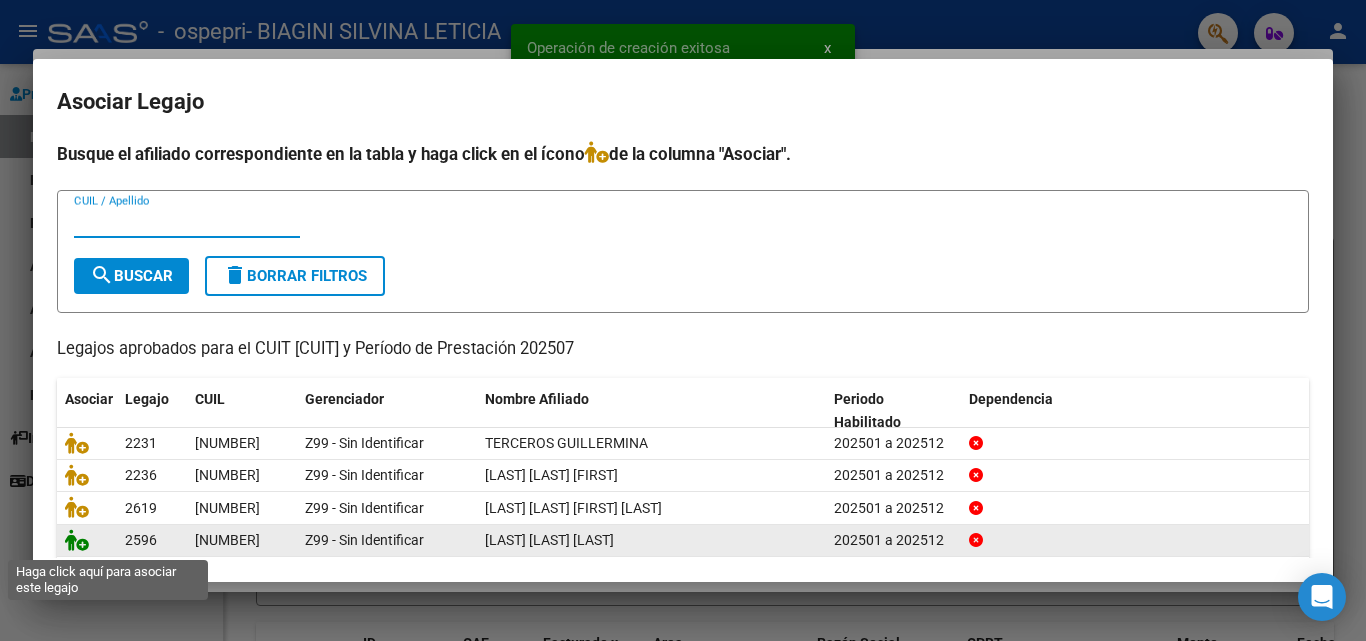 click 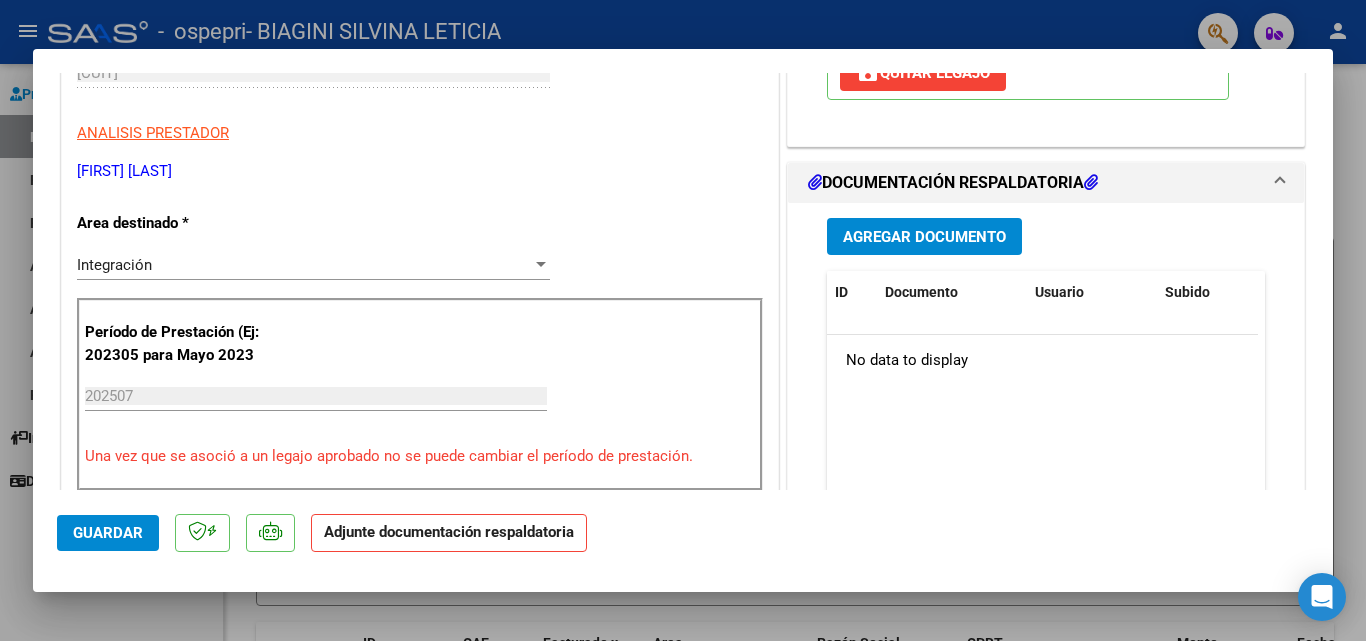 scroll, scrollTop: 390, scrollLeft: 0, axis: vertical 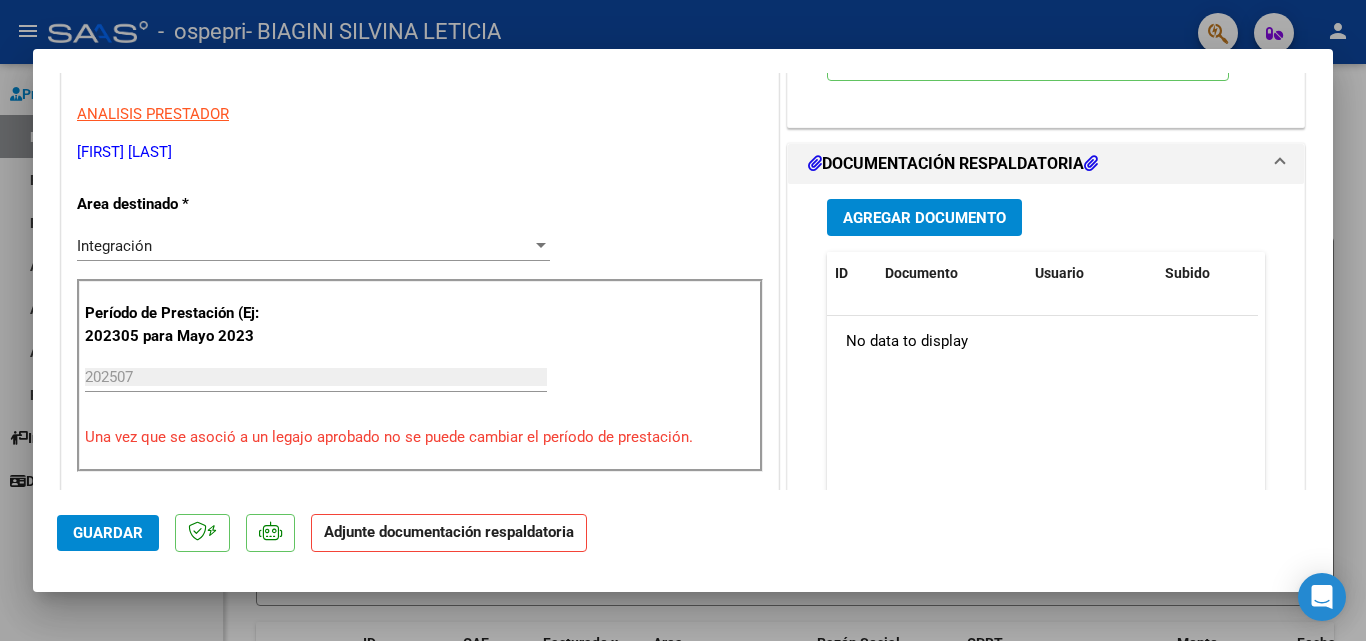 click on "Agregar Documento" at bounding box center (924, 218) 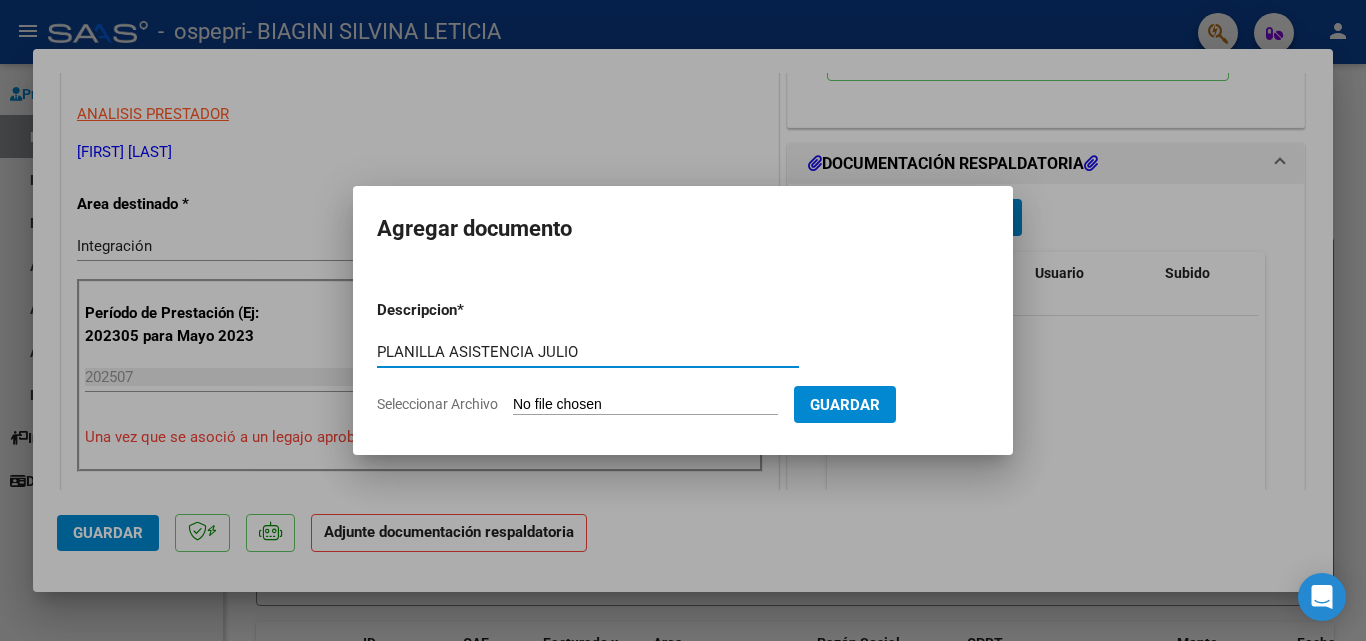type on "PLANILLA ASISTENCIA JULIO" 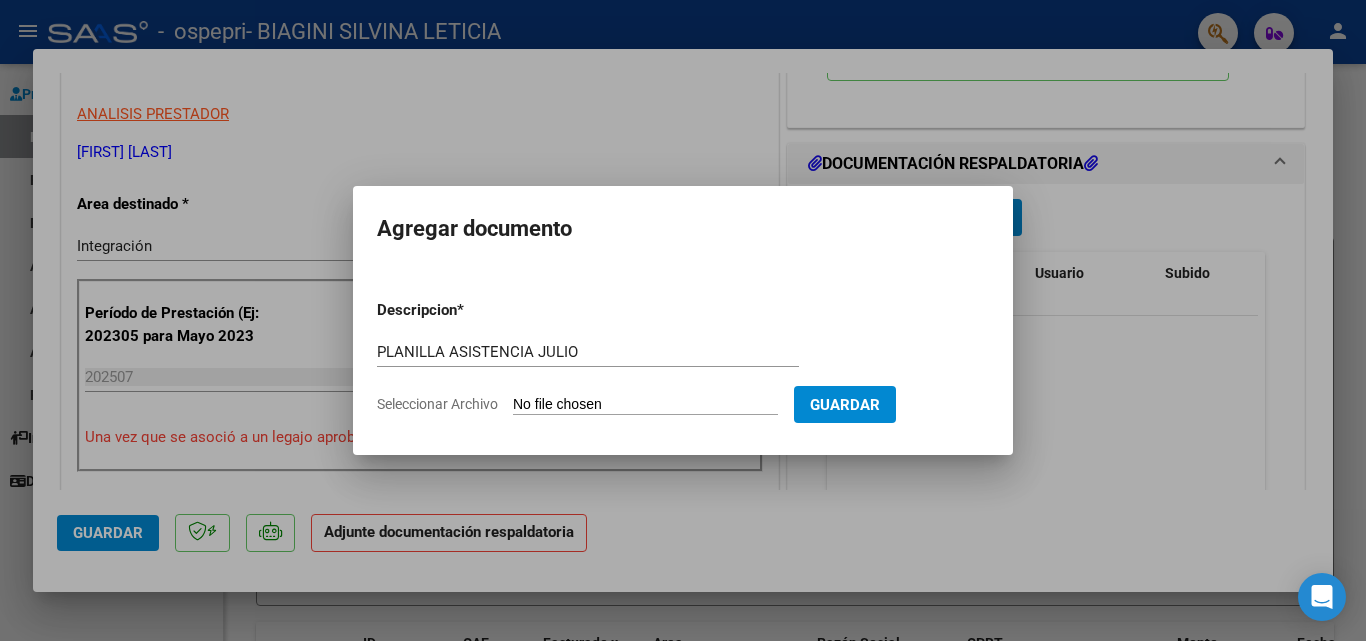 type on "C:\fakepath\[LAST] [LAST] asistencia julio 2025.pdf" 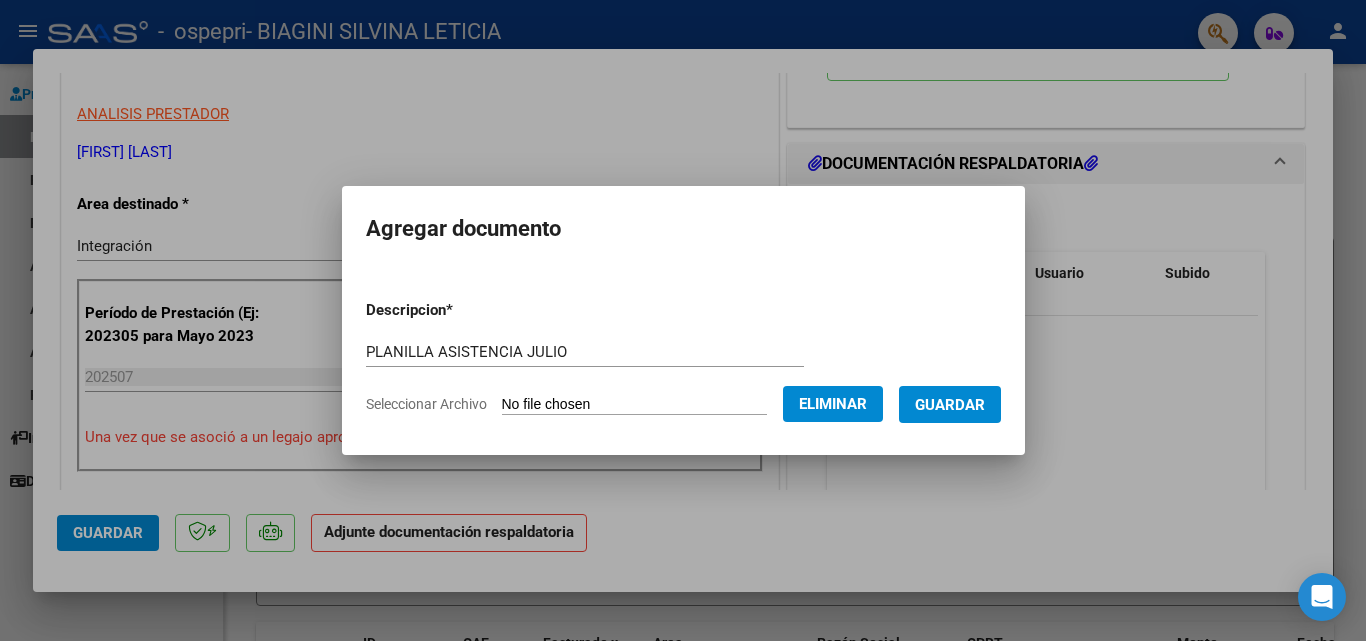 click on "Guardar" at bounding box center [950, 405] 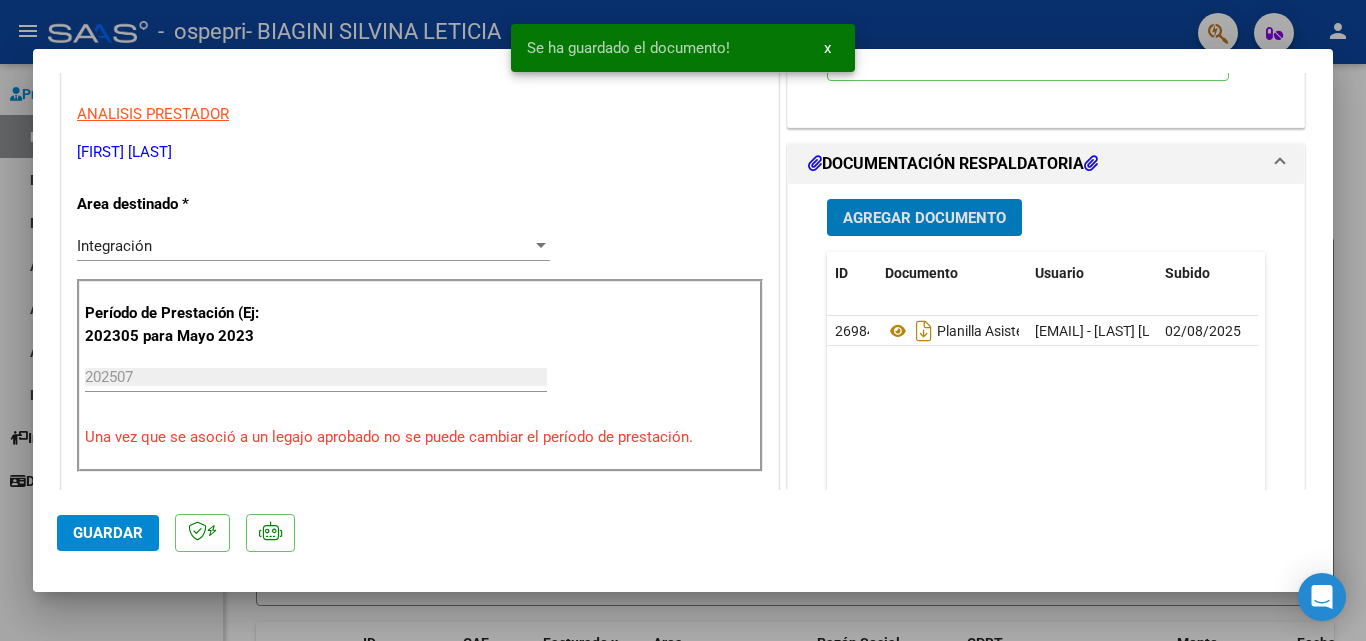 click on "x" at bounding box center [827, 48] 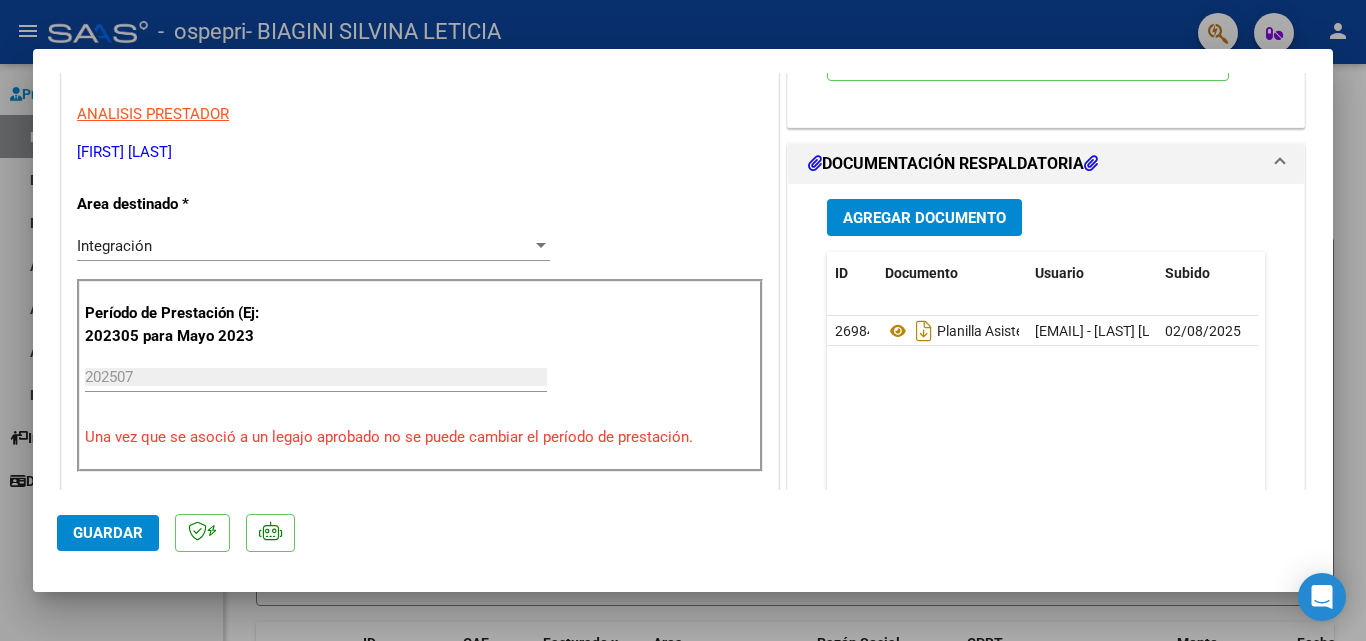 click at bounding box center [683, 320] 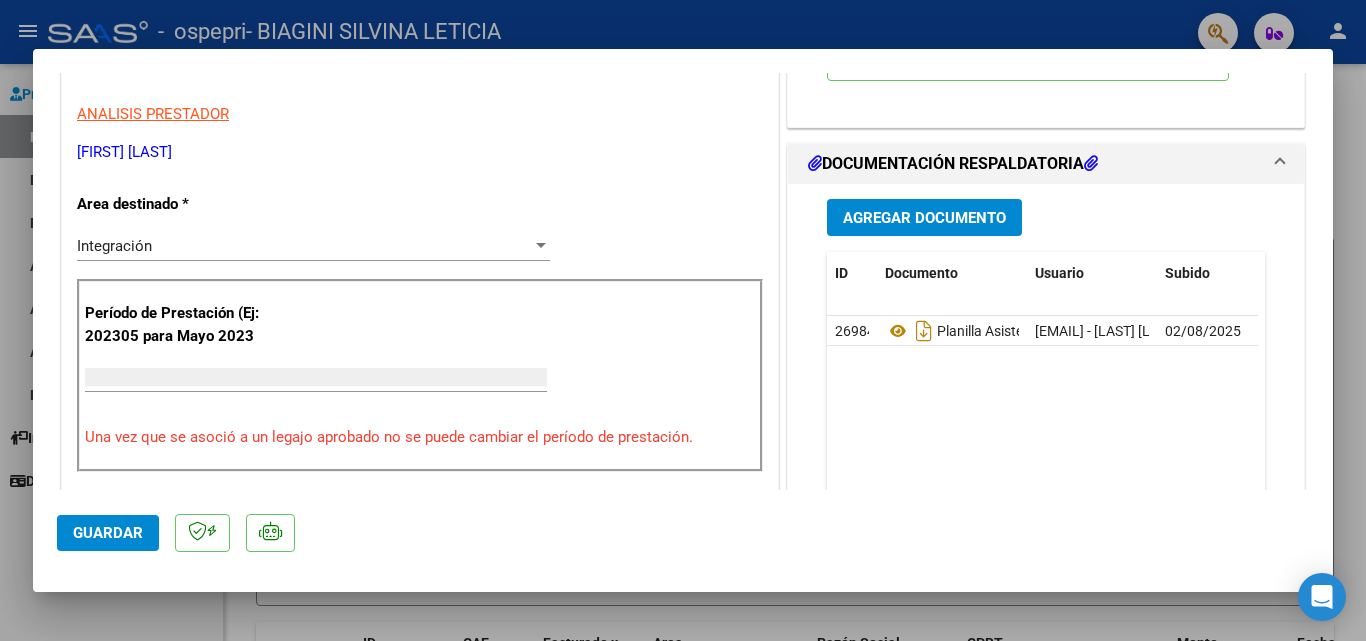 scroll, scrollTop: 329, scrollLeft: 0, axis: vertical 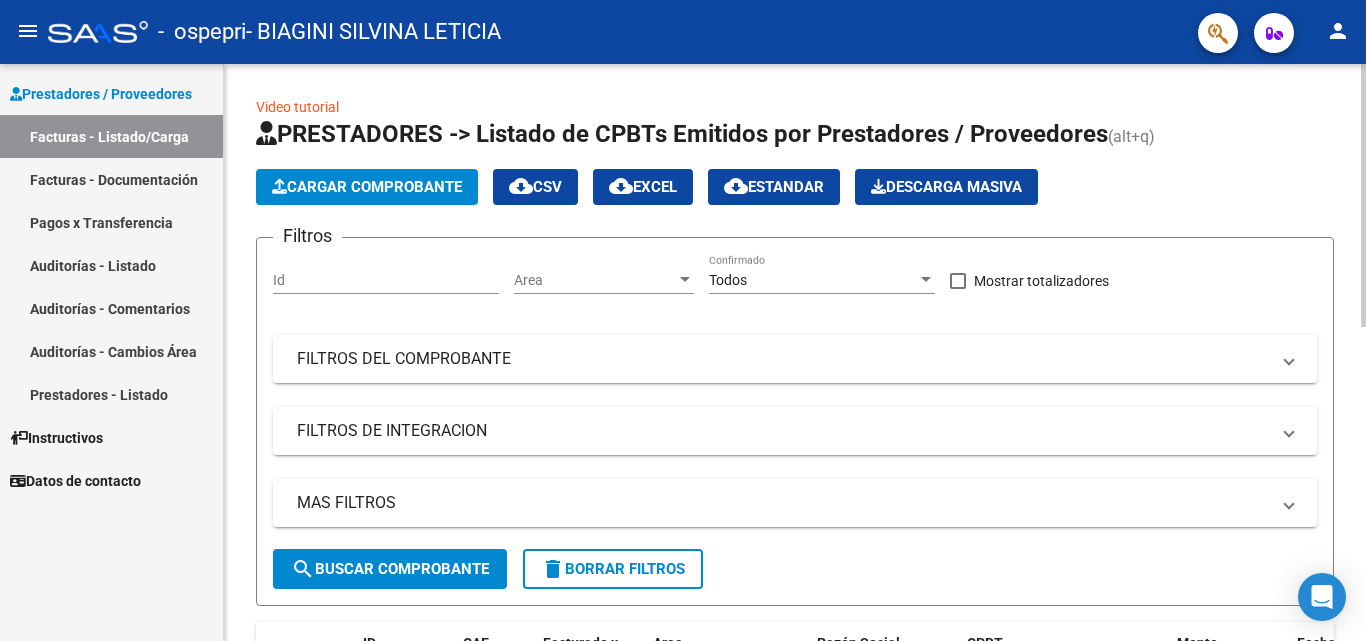 click on "Cargar Comprobante" 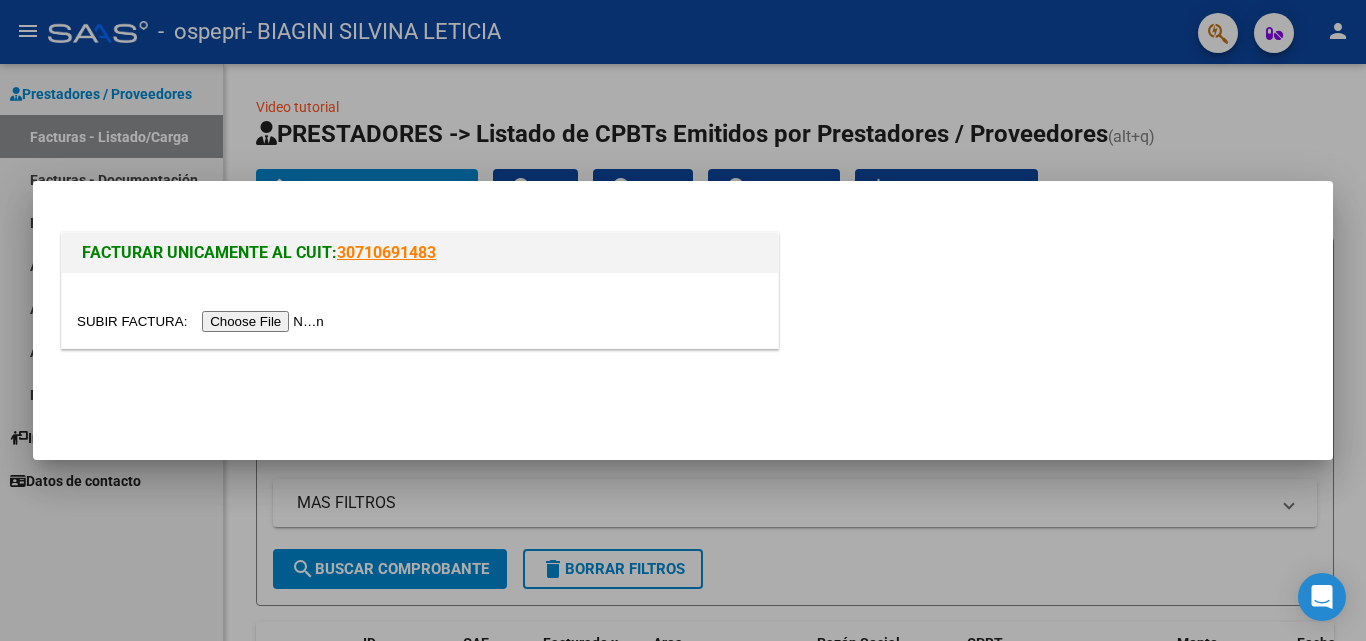 click at bounding box center [203, 321] 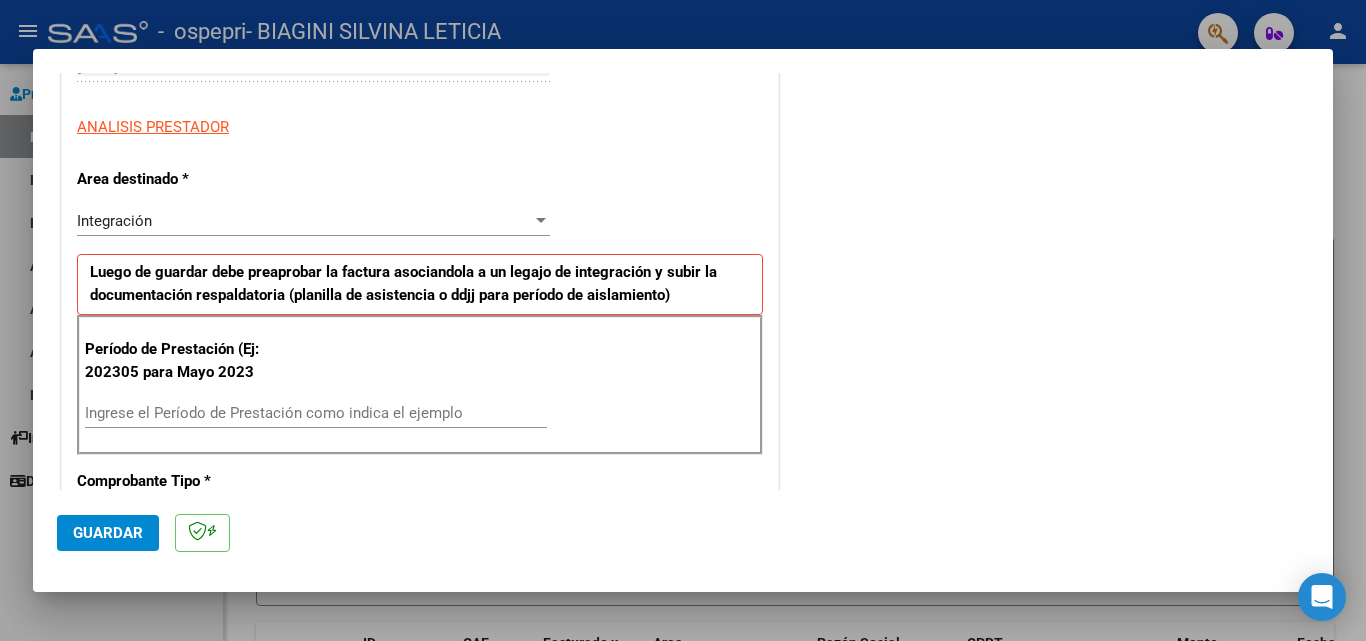 scroll, scrollTop: 366, scrollLeft: 0, axis: vertical 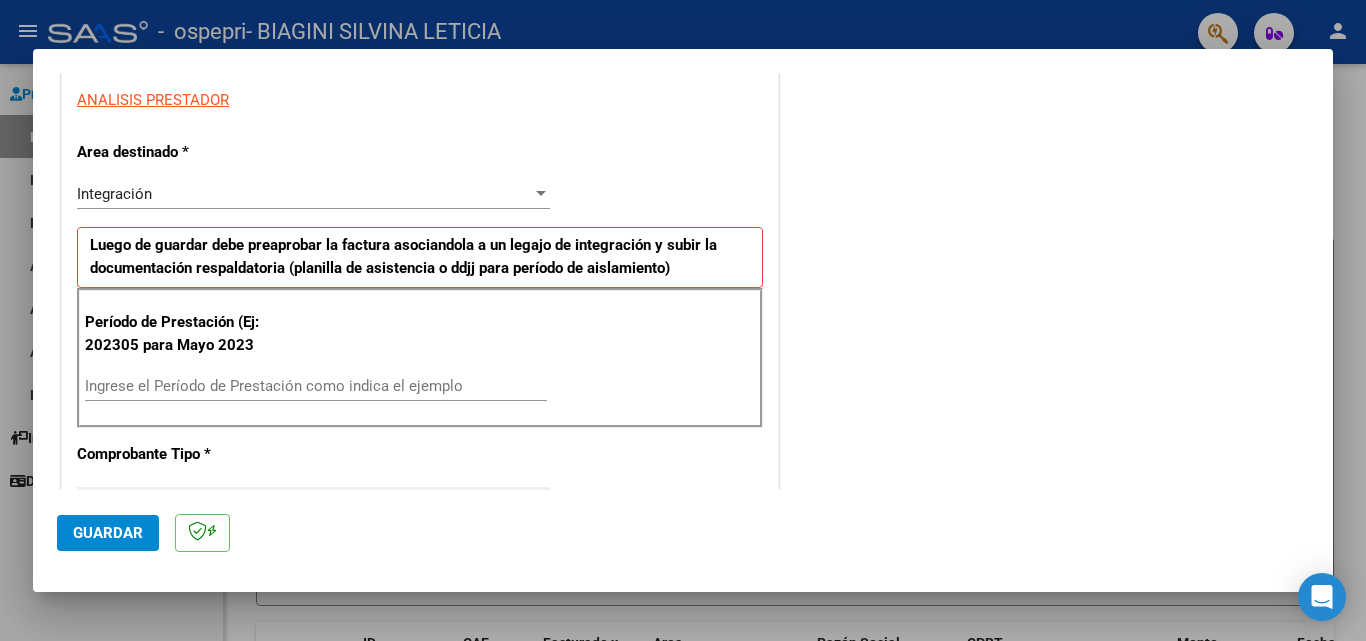 click on "Ingrese el Período de Prestación como indica el ejemplo" at bounding box center [316, 386] 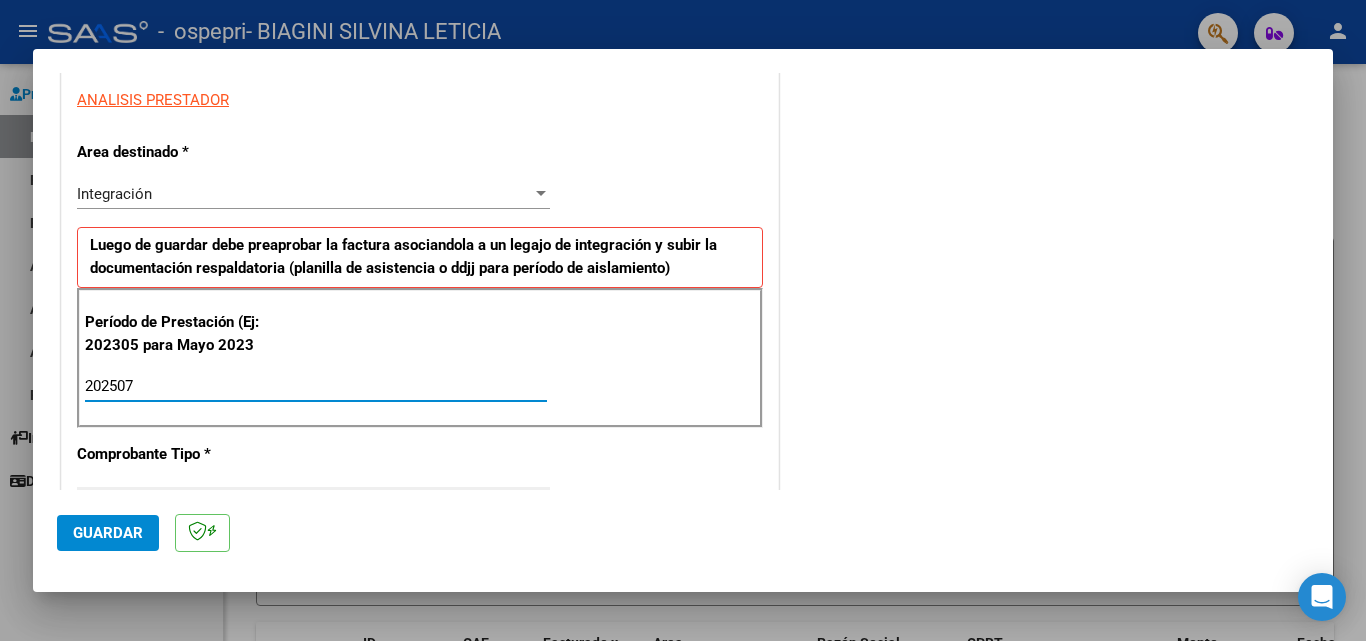 type on "202507" 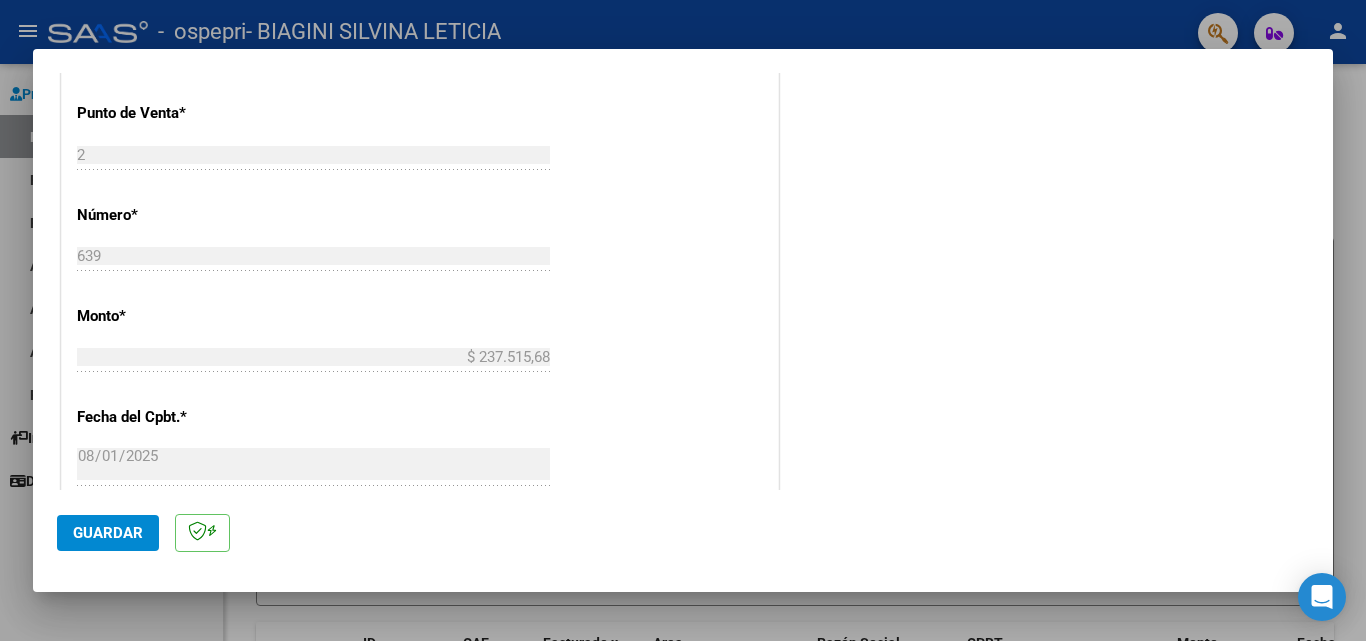 scroll, scrollTop: 831, scrollLeft: 0, axis: vertical 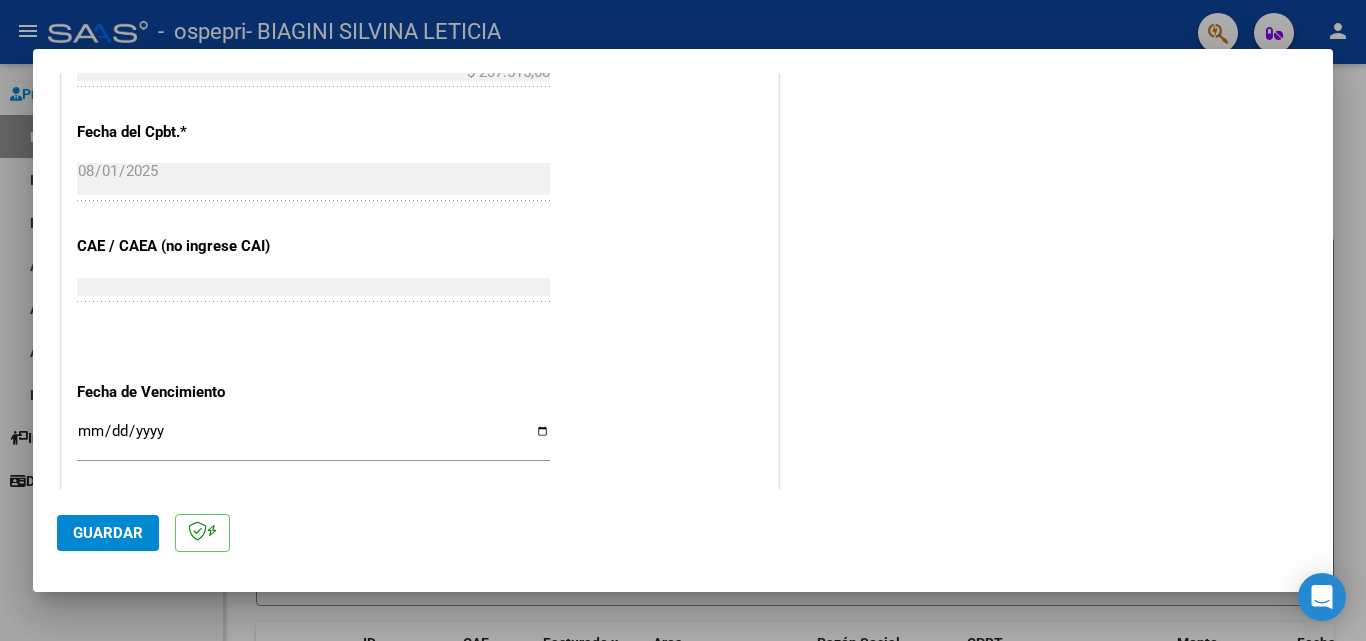click on "Ingresar la fecha" at bounding box center (313, 439) 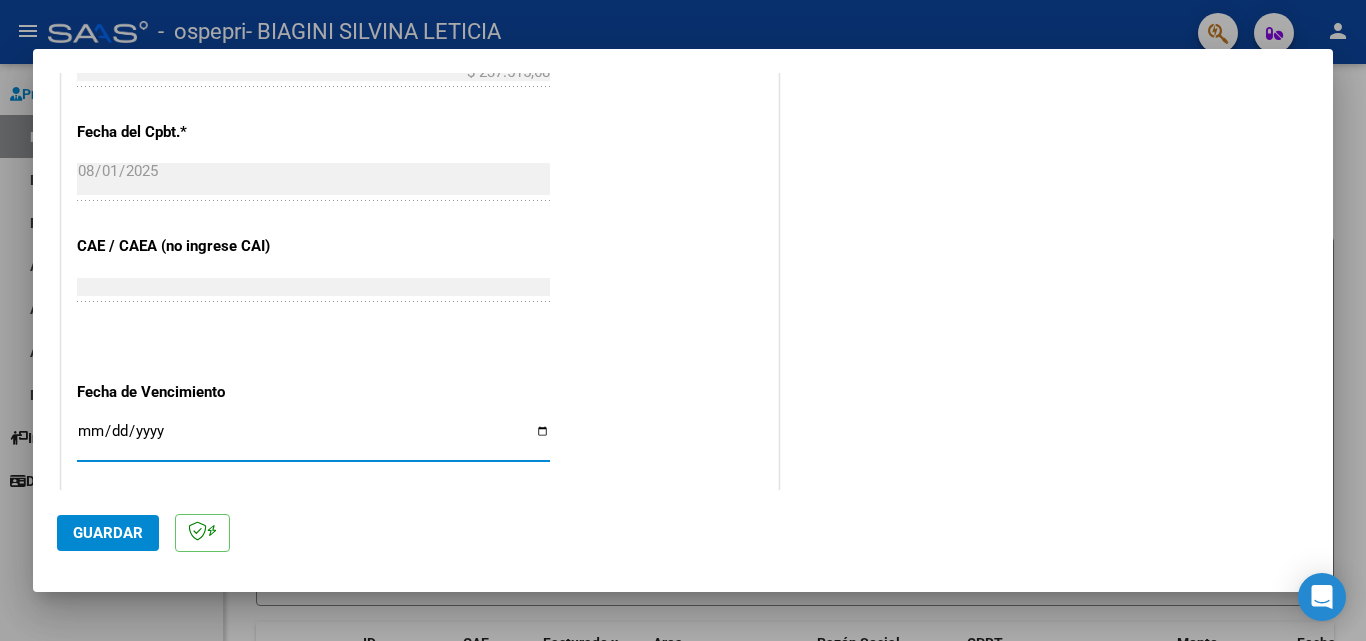 type on "2025-08-11" 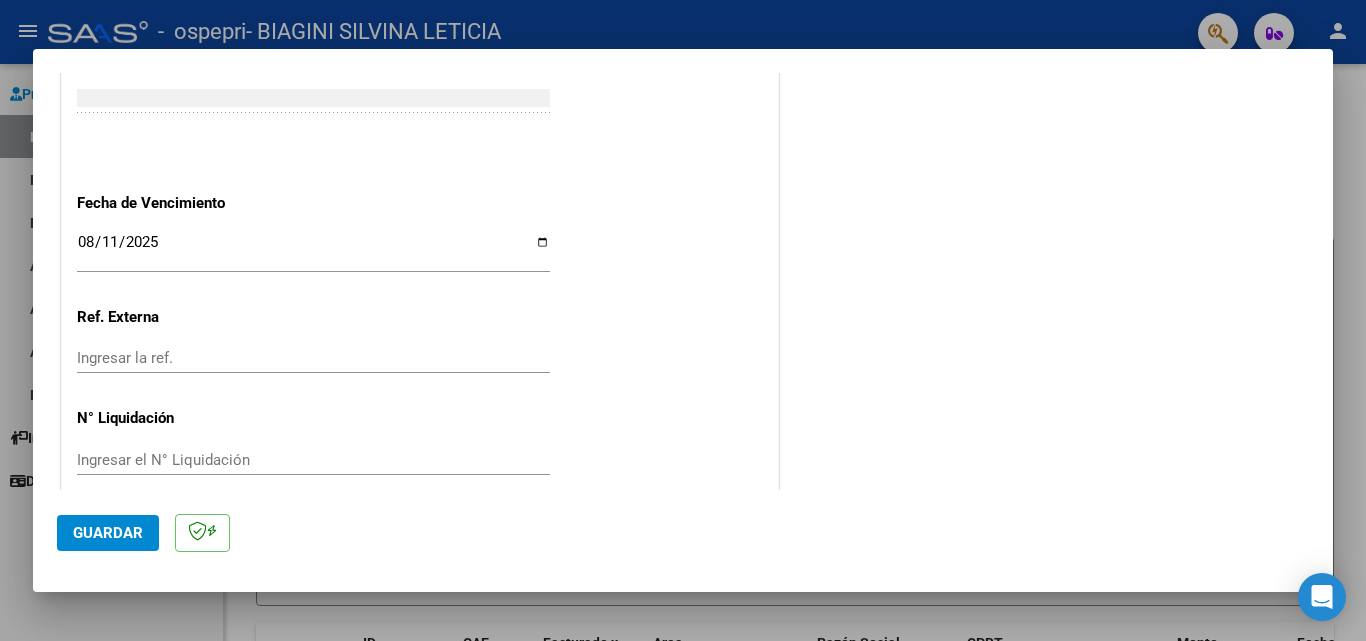 scroll, scrollTop: 1305, scrollLeft: 0, axis: vertical 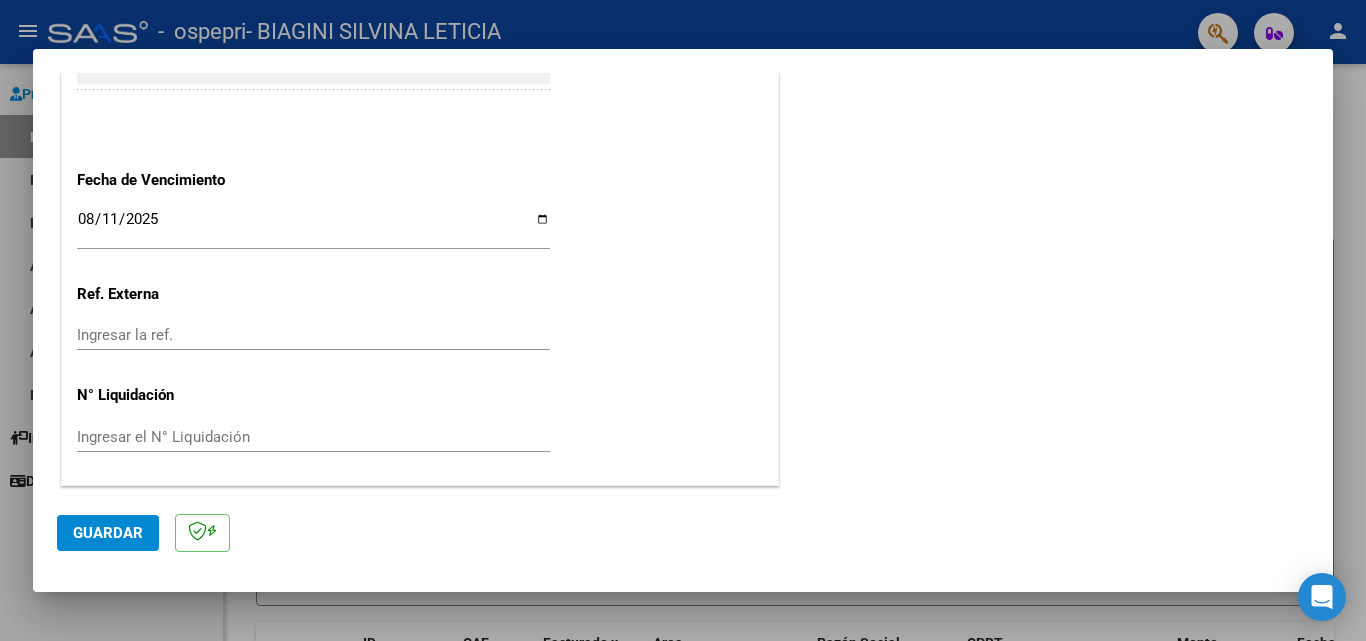 click on "Ingresar el N° Liquidación" at bounding box center [313, 437] 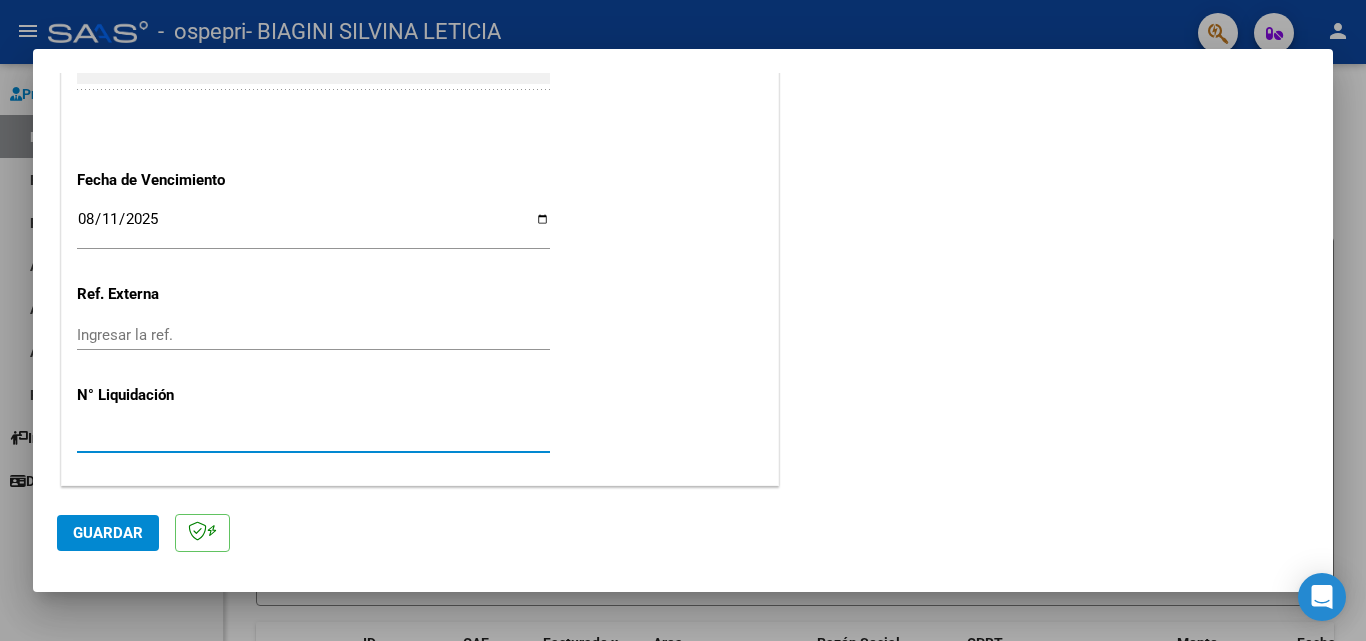 type on "[NUMBER]" 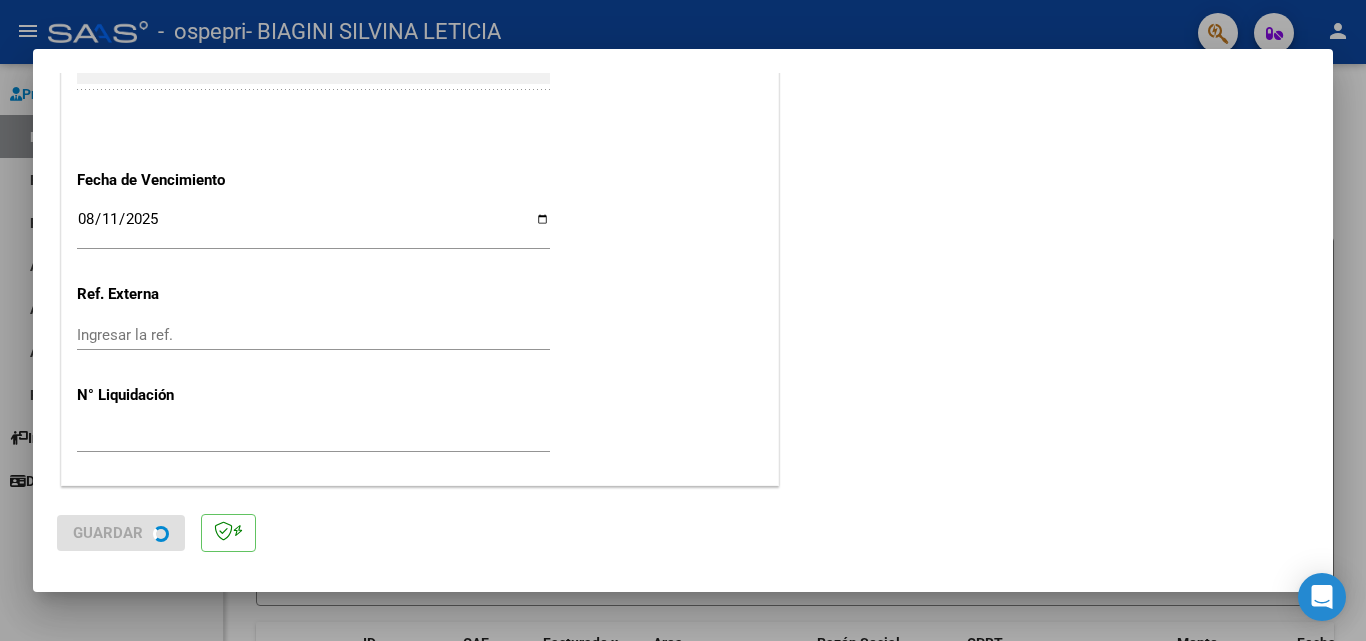 scroll, scrollTop: 0, scrollLeft: 0, axis: both 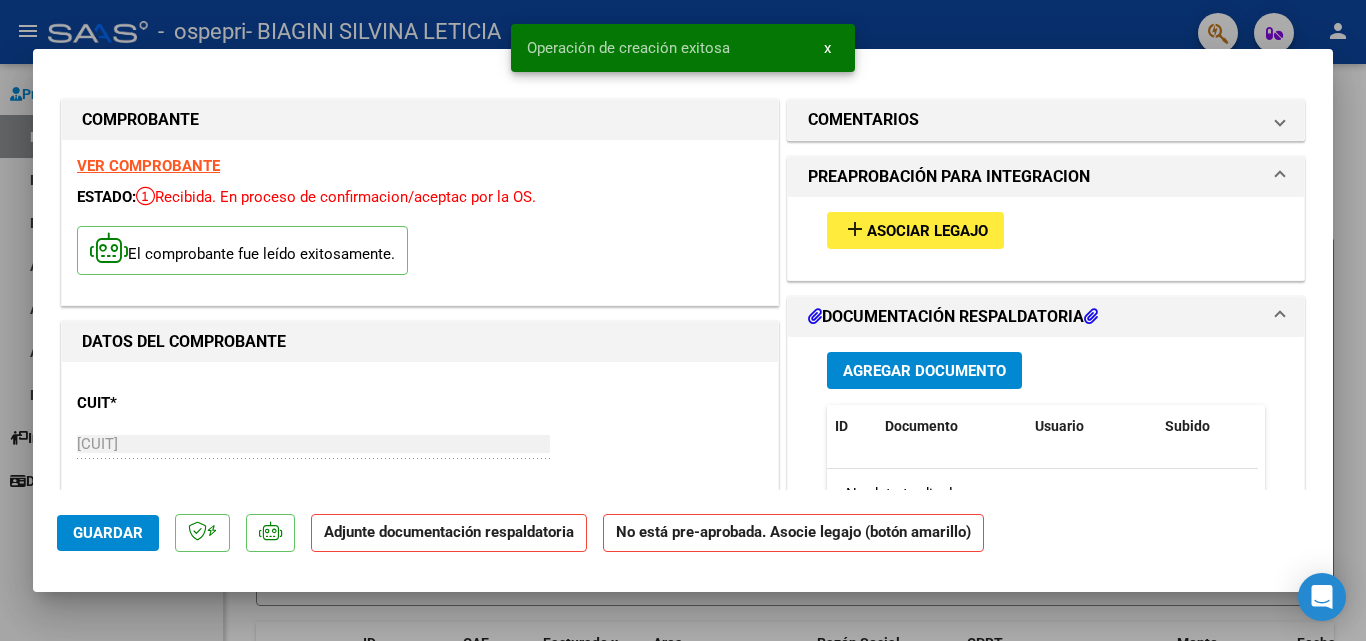 click on "add Asociar Legajo" at bounding box center [915, 230] 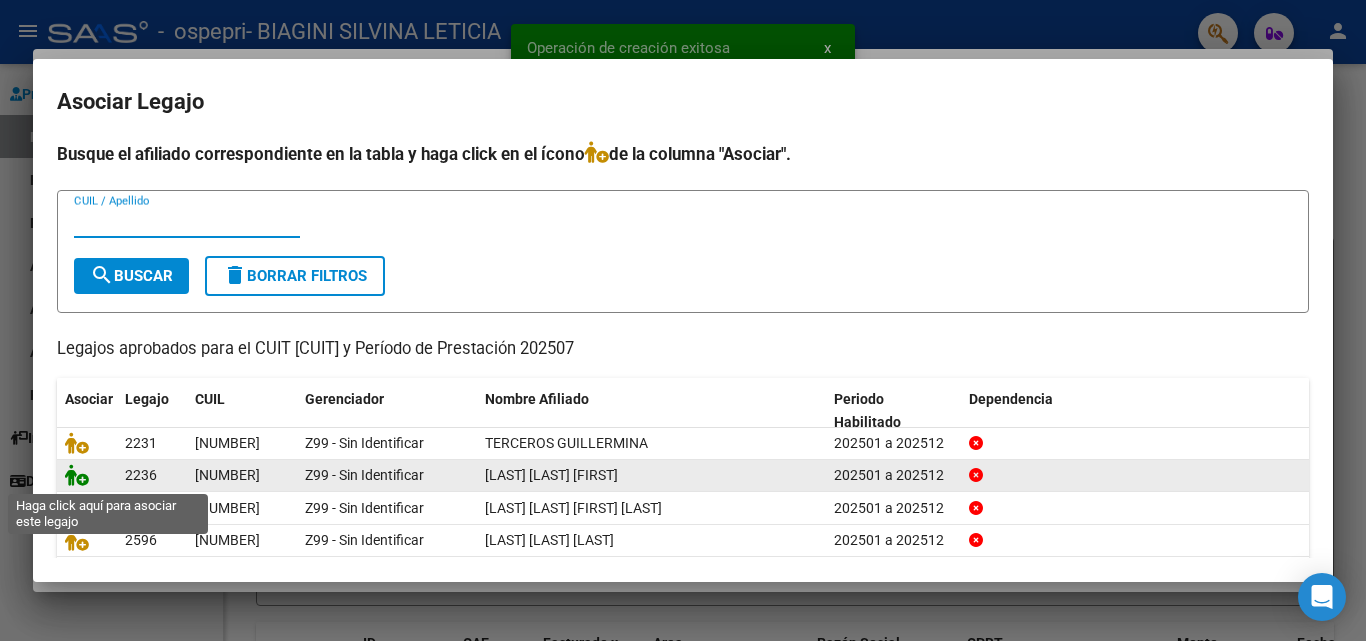 click 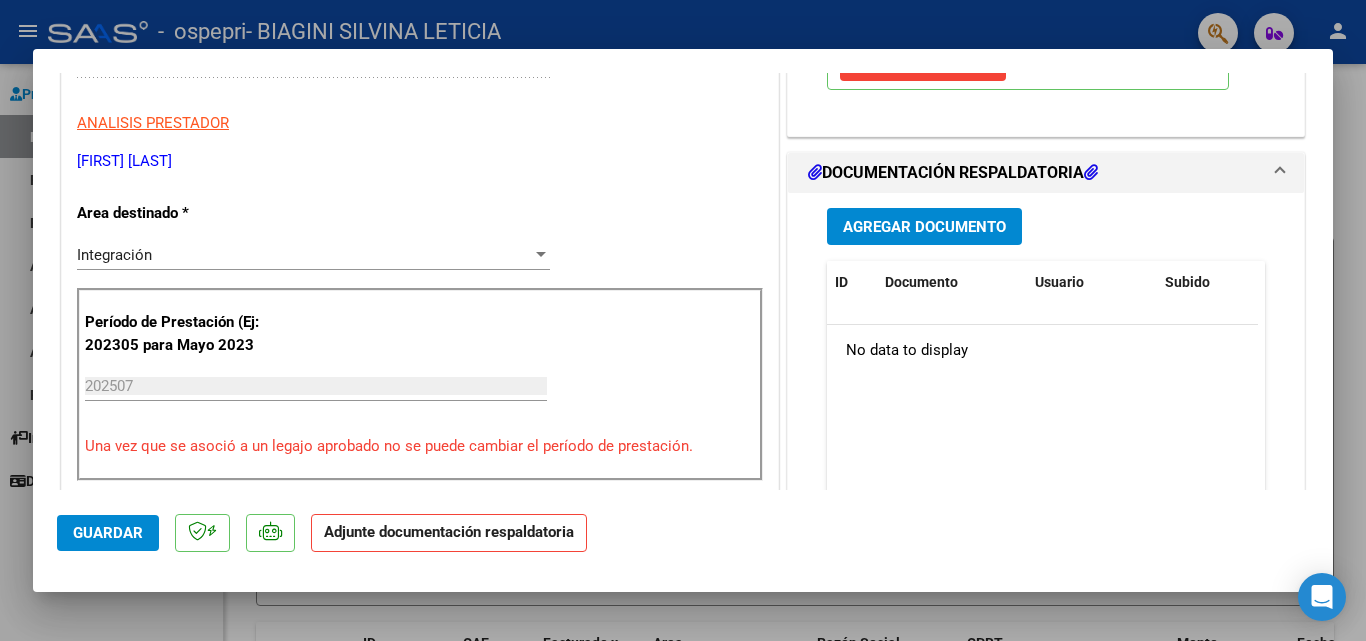 scroll, scrollTop: 376, scrollLeft: 0, axis: vertical 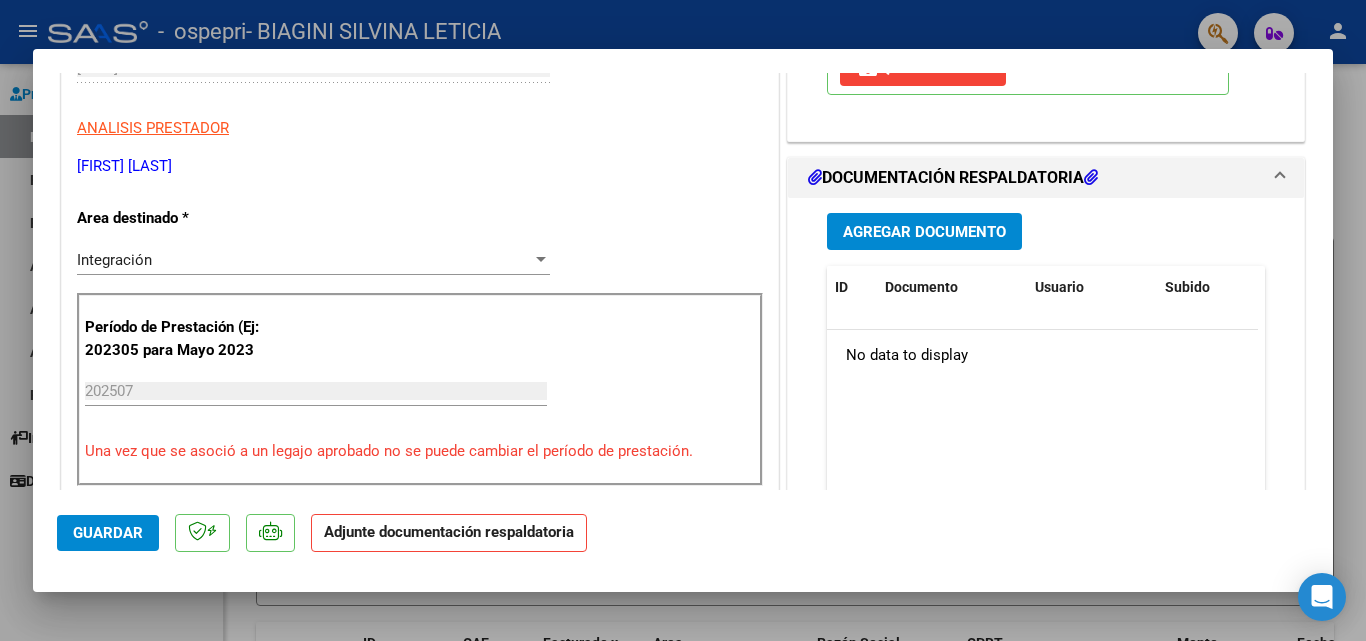 click on "Agregar Documento" at bounding box center (924, 232) 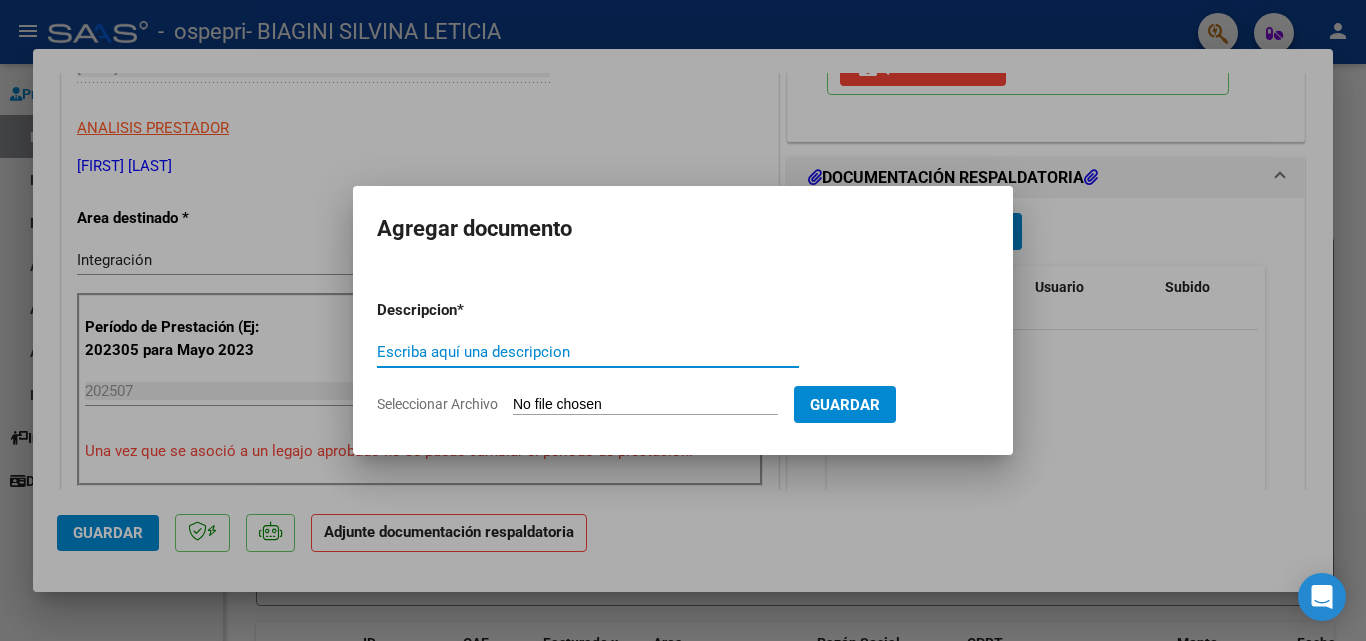 click on "Escriba aquí una descripcion" at bounding box center (588, 352) 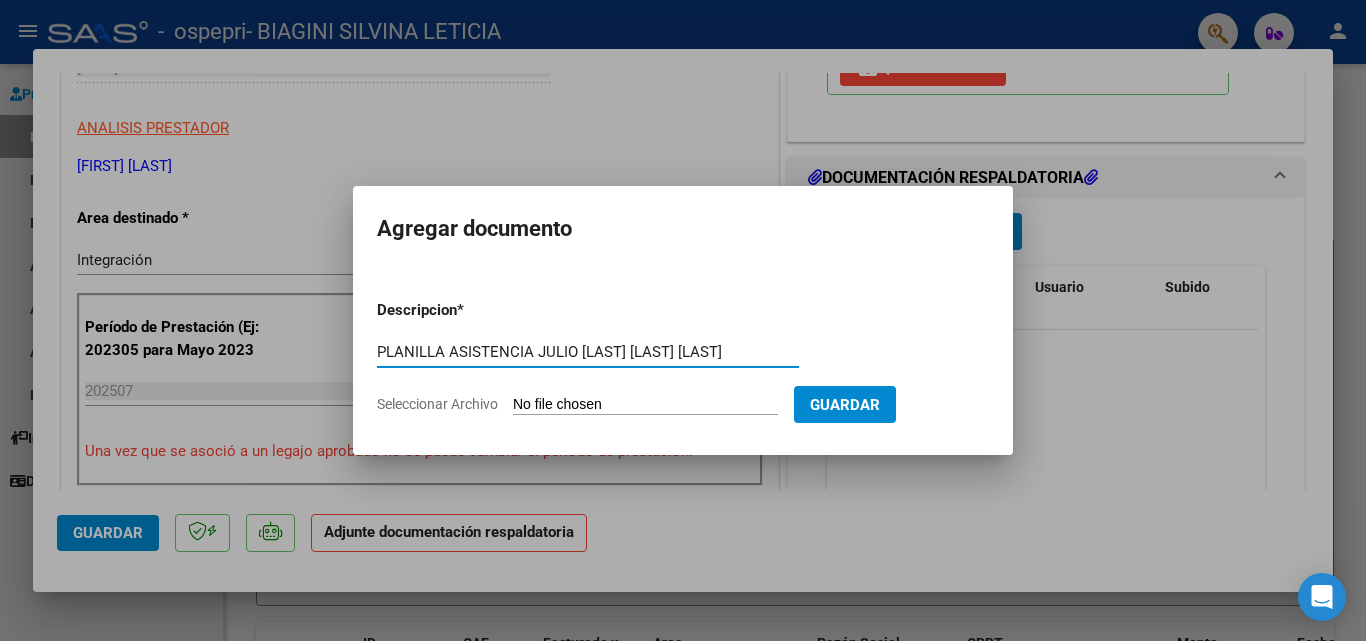 type on "PLANILLA ASISTENCIA JULIO [LAST] [LAST] [LAST]" 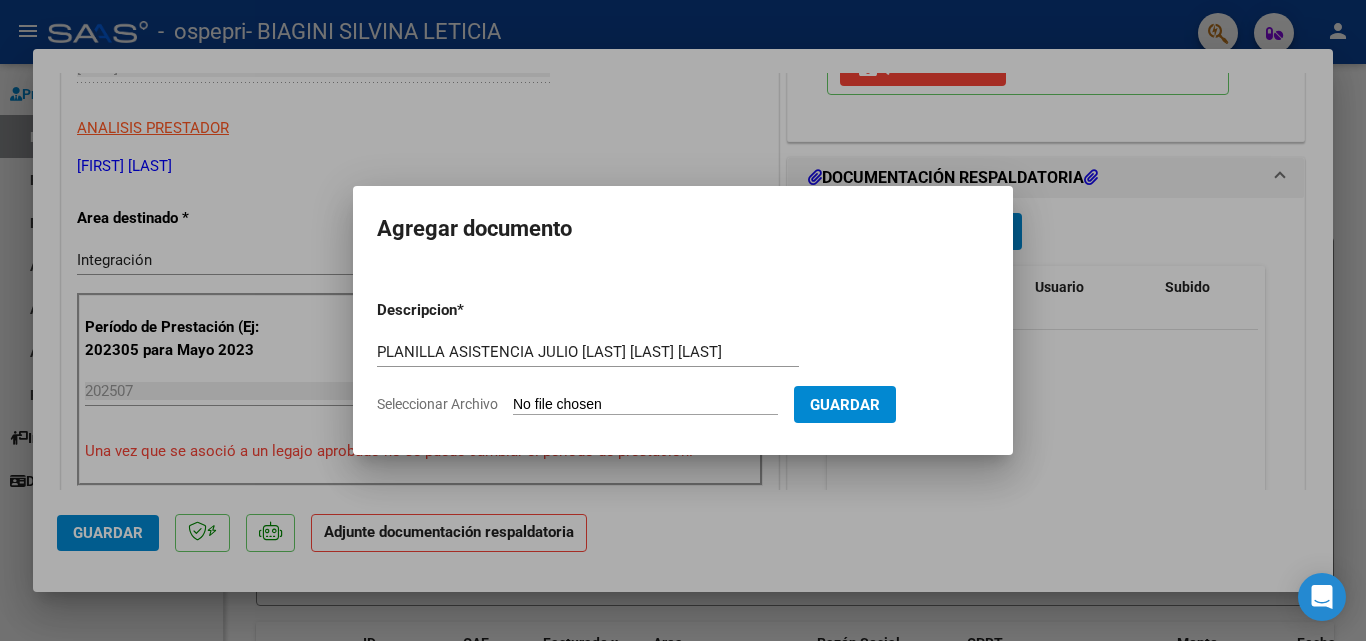 type on "C:\fakepath\[LAST] [LAST] asistencia julio 2025.pdf" 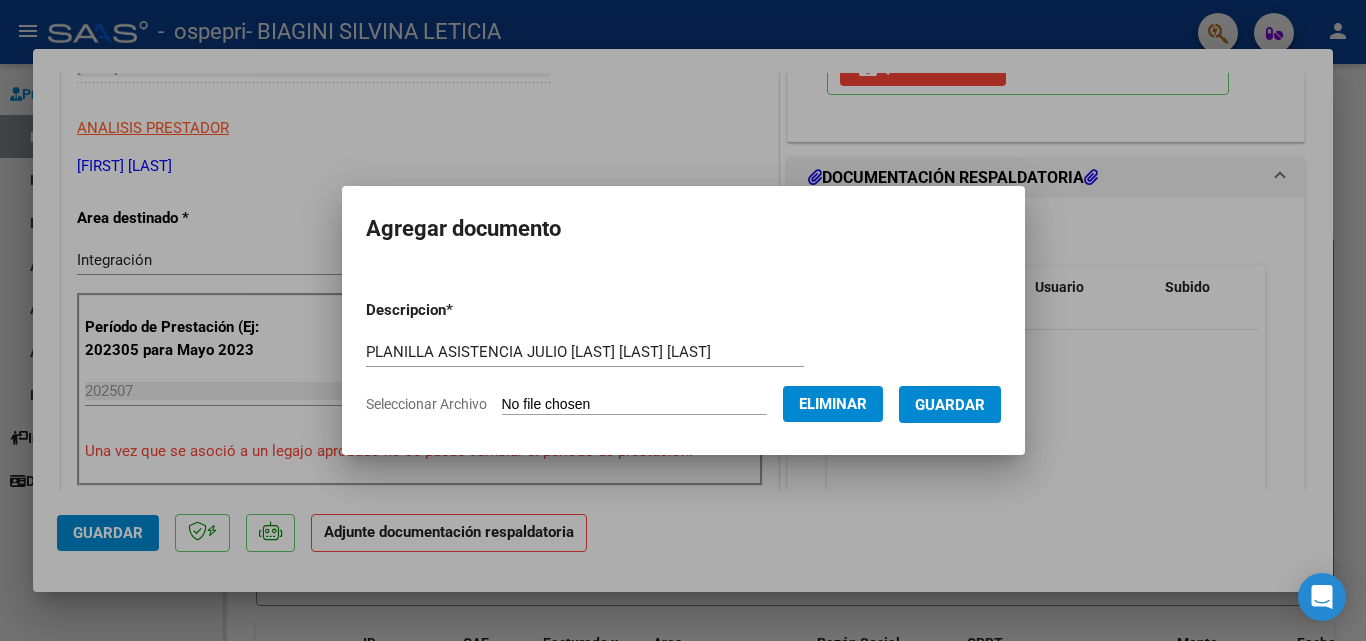 click on "Guardar" at bounding box center (950, 405) 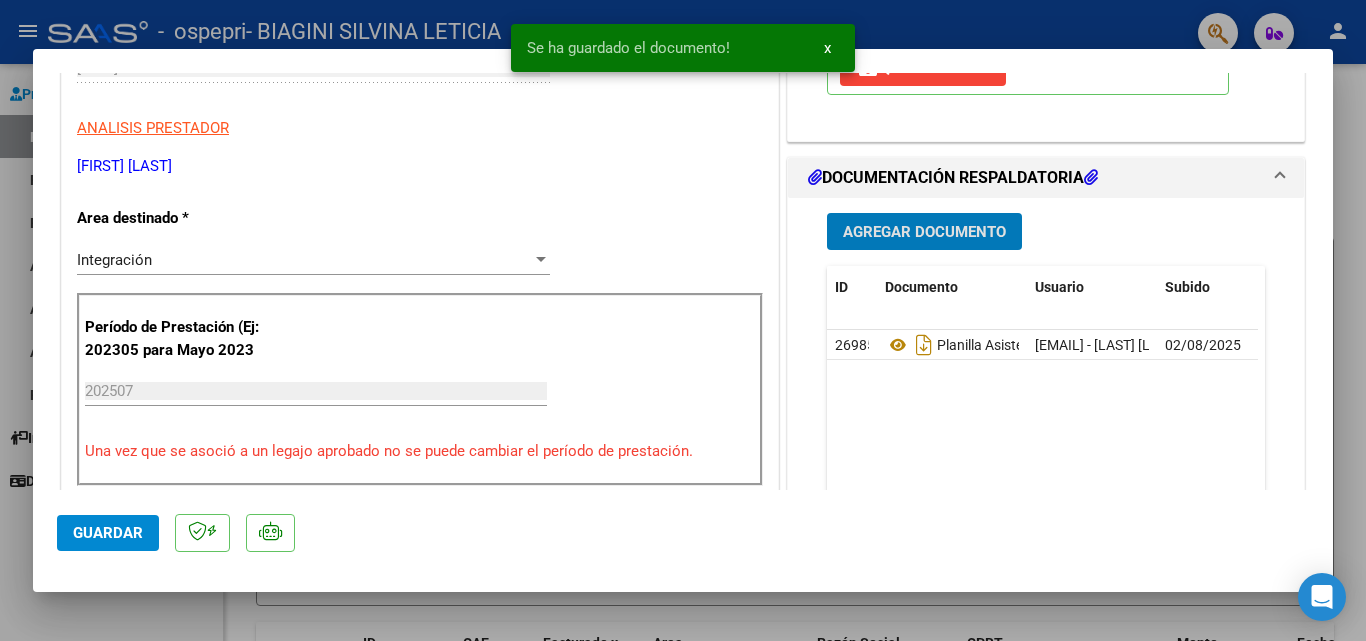 click on "x" at bounding box center [827, 48] 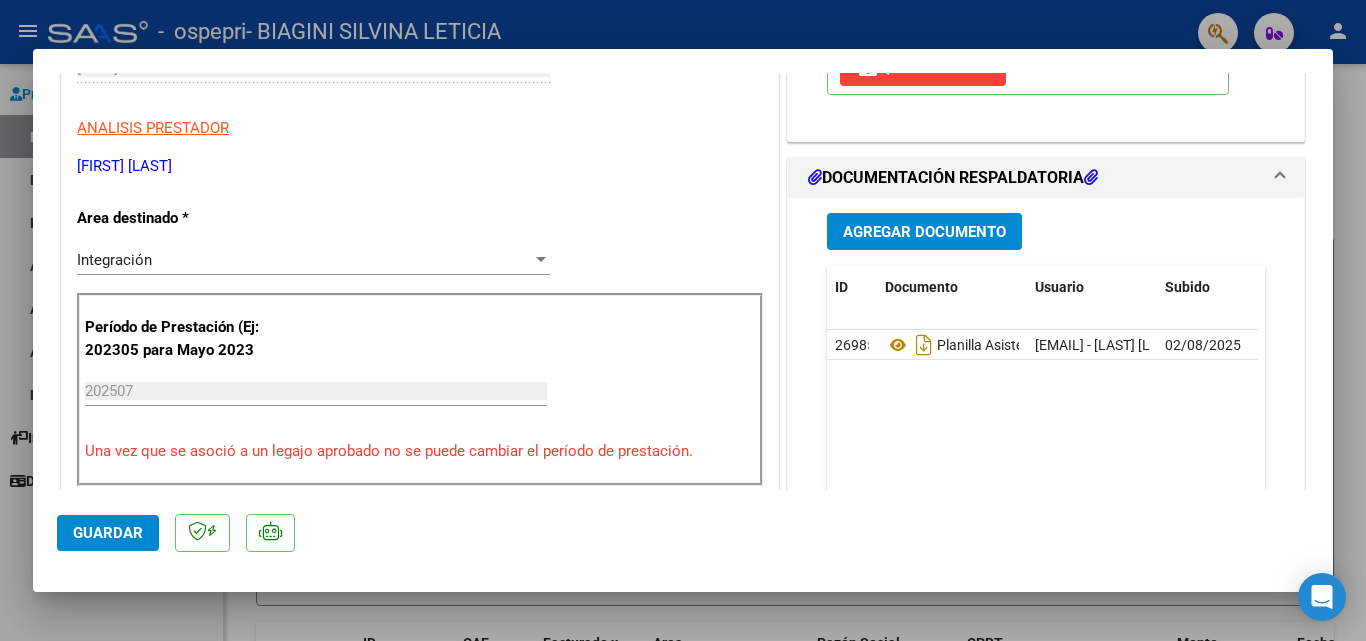 click at bounding box center [683, 320] 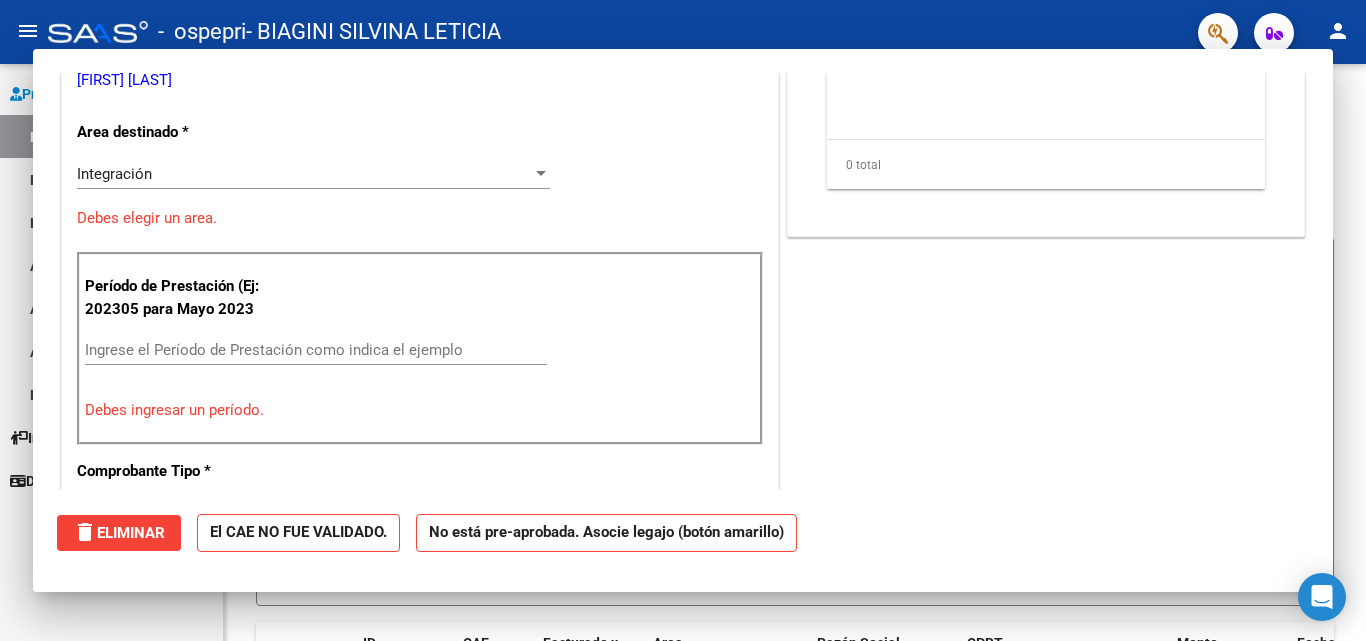 scroll, scrollTop: 0, scrollLeft: 0, axis: both 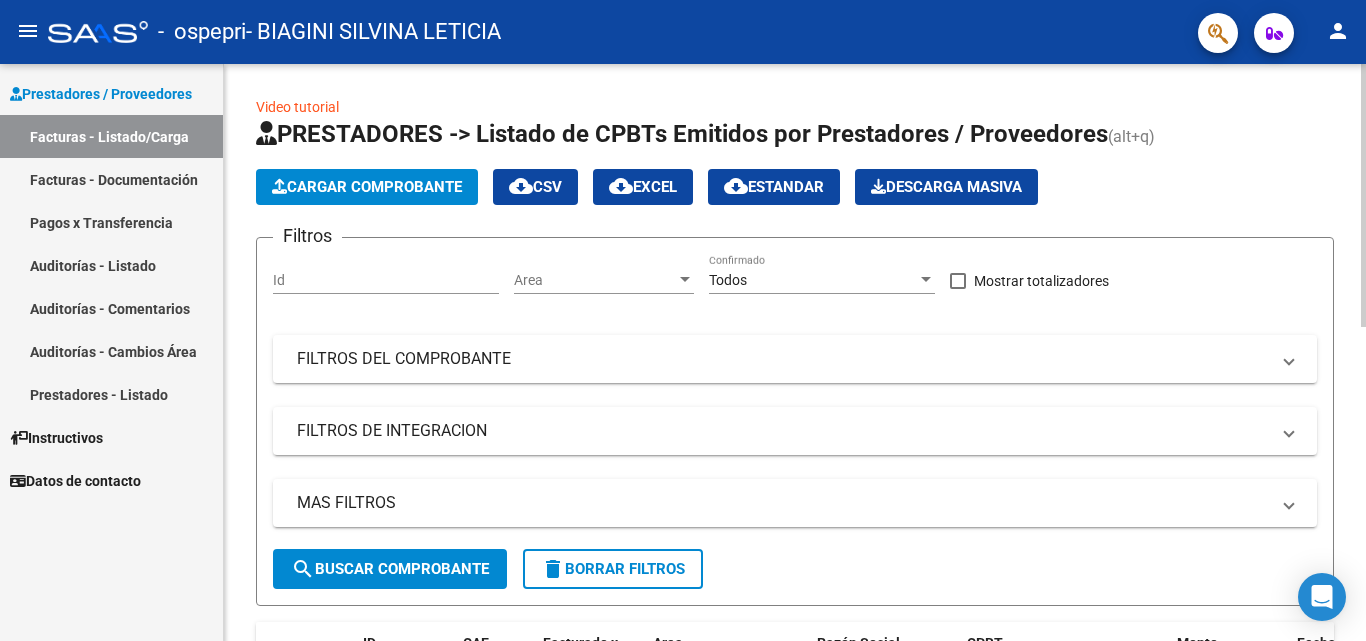 click on "Cargar Comprobante" 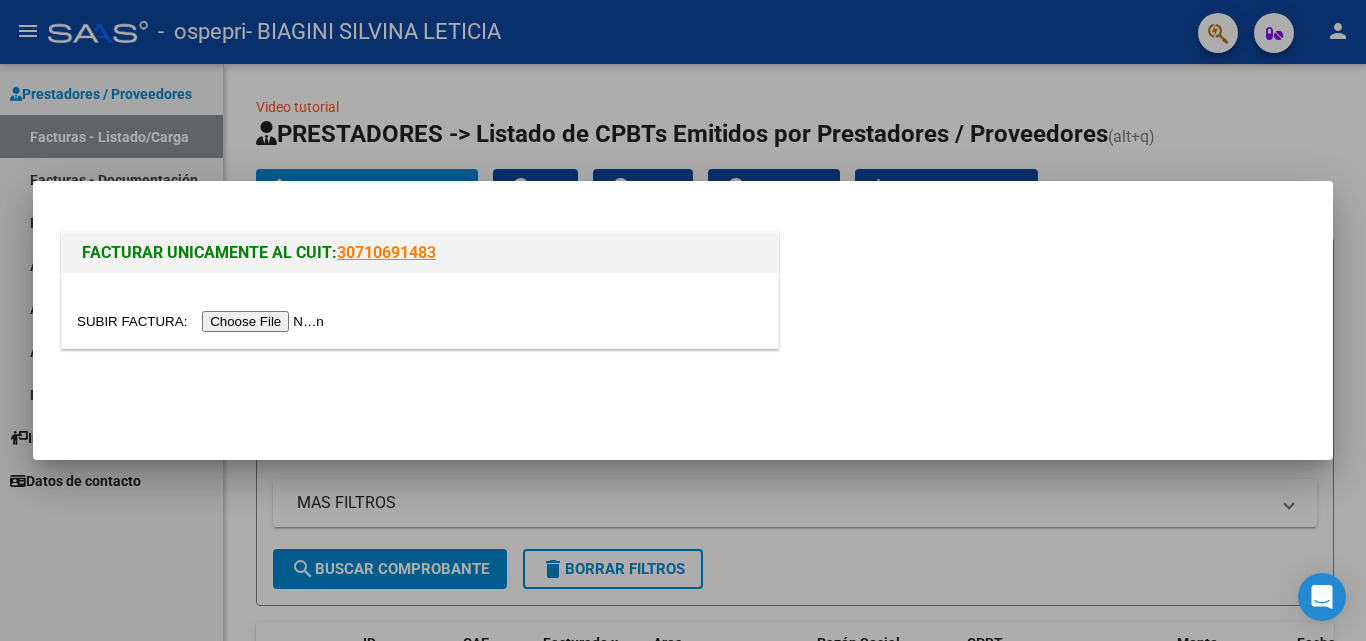 click at bounding box center (203, 321) 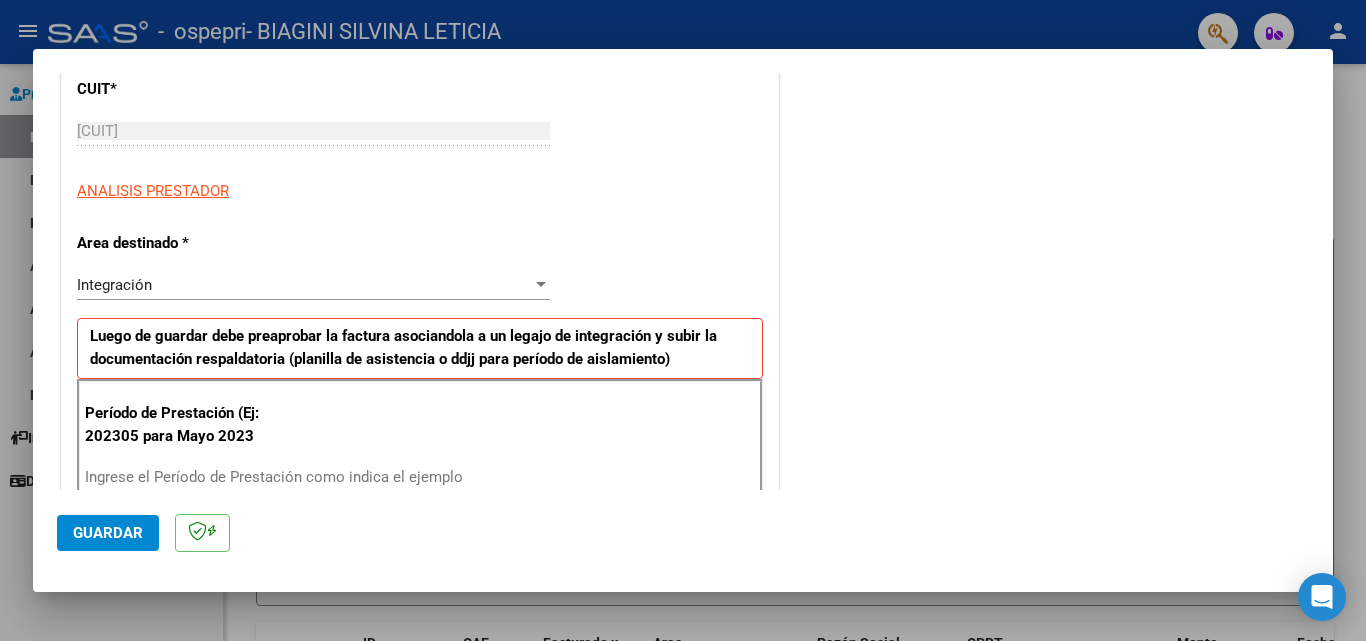 scroll, scrollTop: 357, scrollLeft: 0, axis: vertical 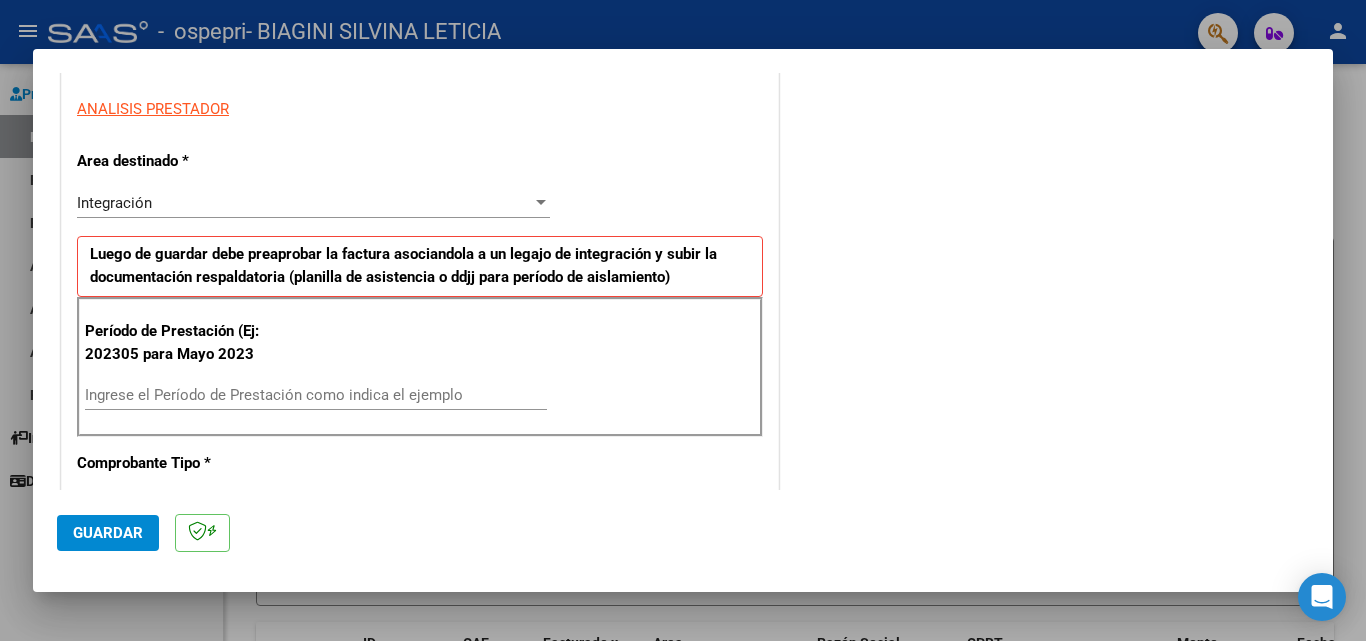 click on "Ingrese el Período de Prestación como indica el ejemplo" at bounding box center [316, 395] 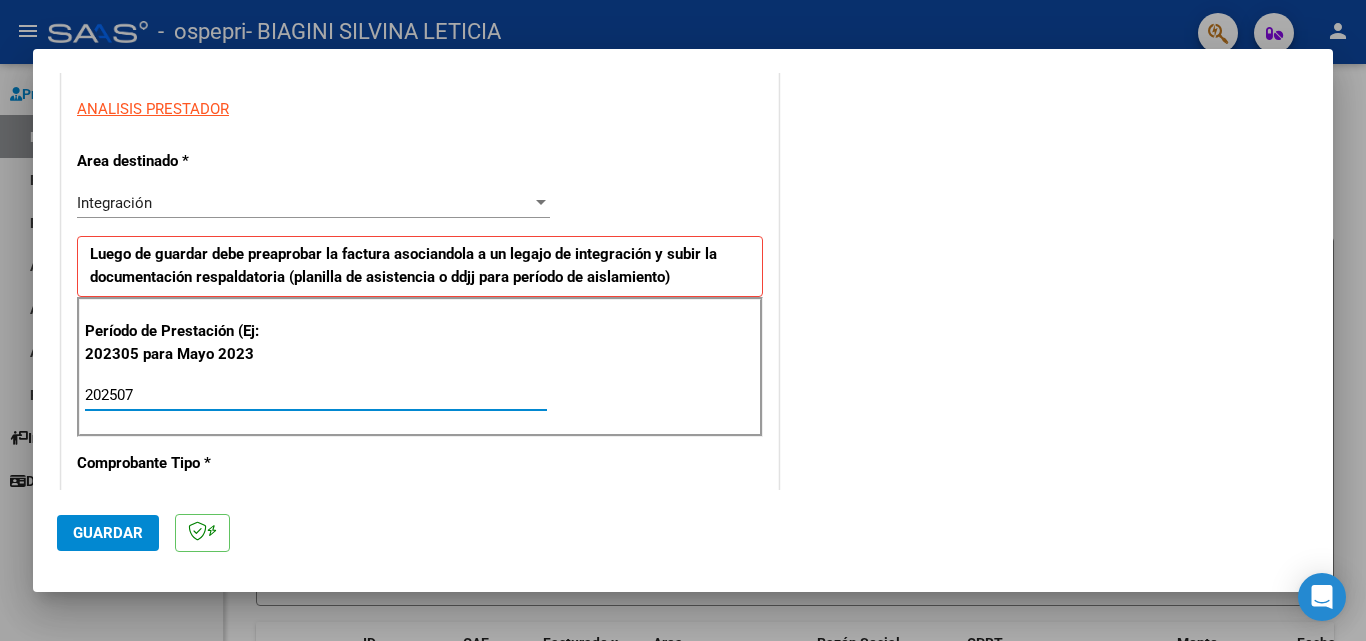 type on "202507" 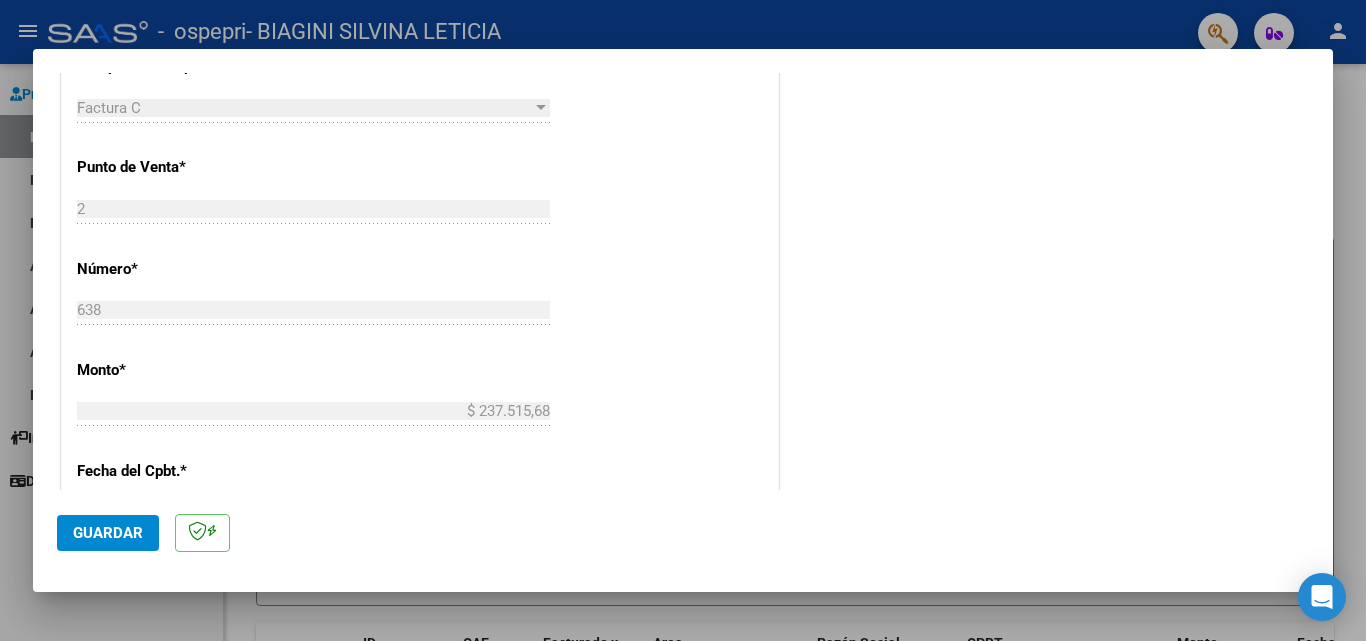 scroll, scrollTop: 750, scrollLeft: 0, axis: vertical 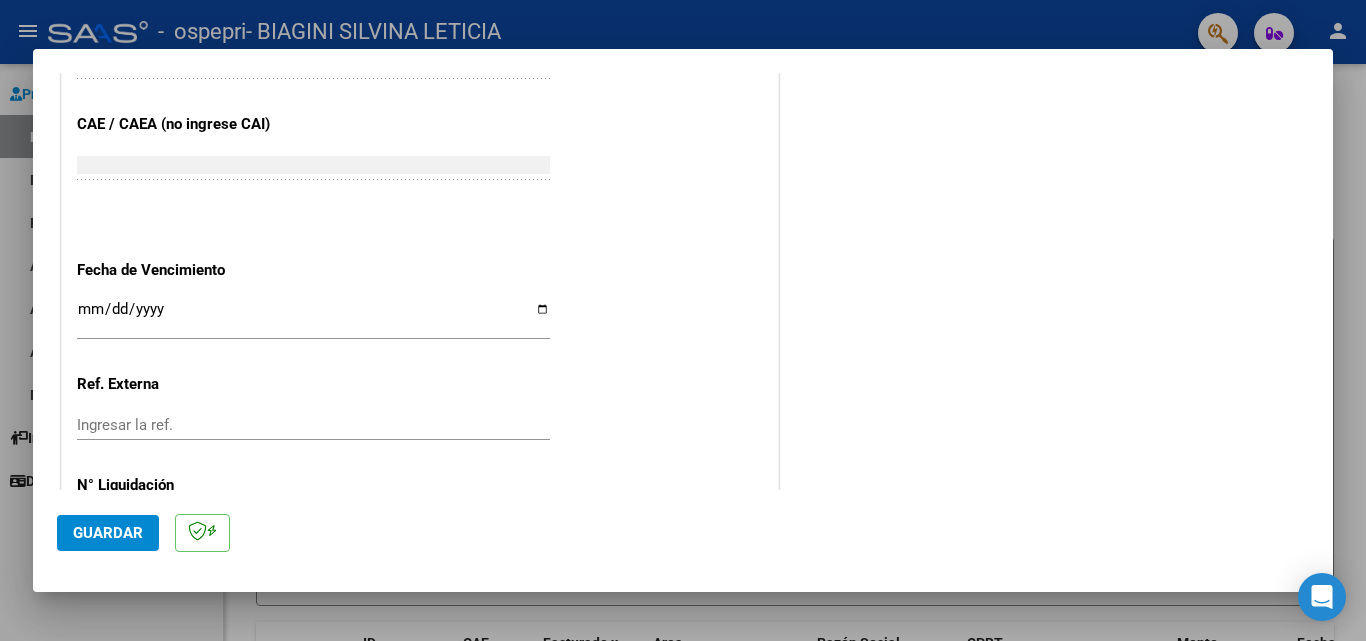 click on "Ingresar la fecha" at bounding box center [313, 317] 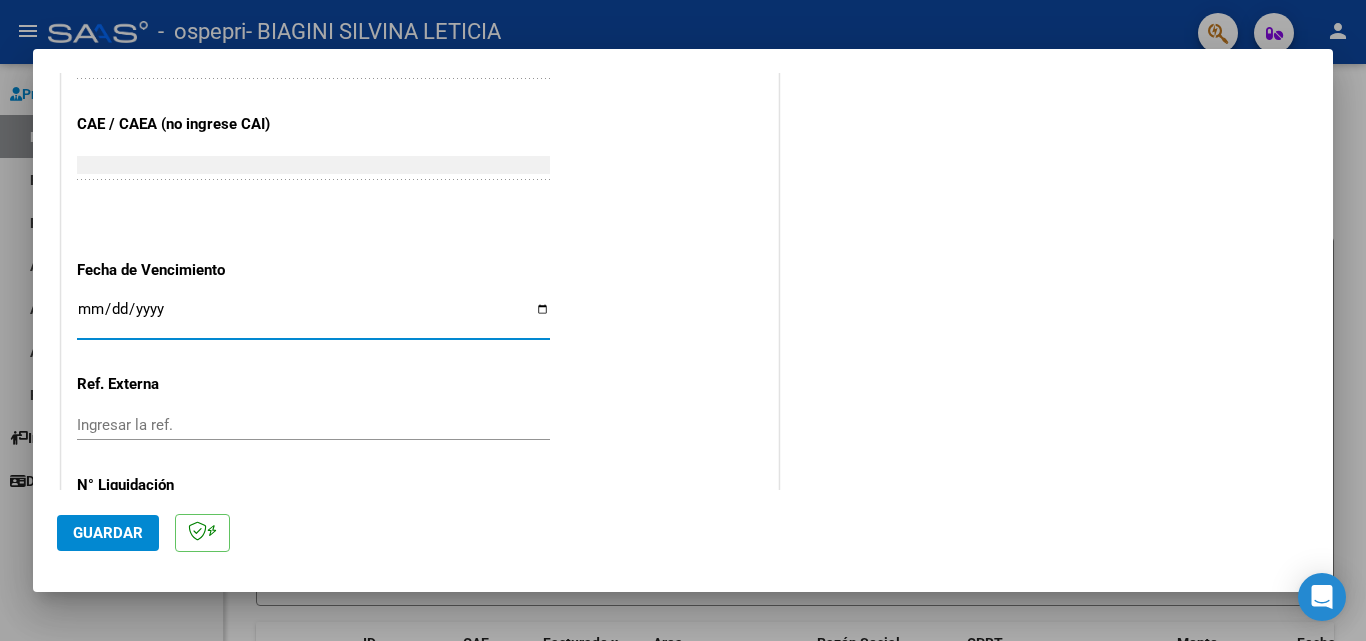 type on "[DATE]" 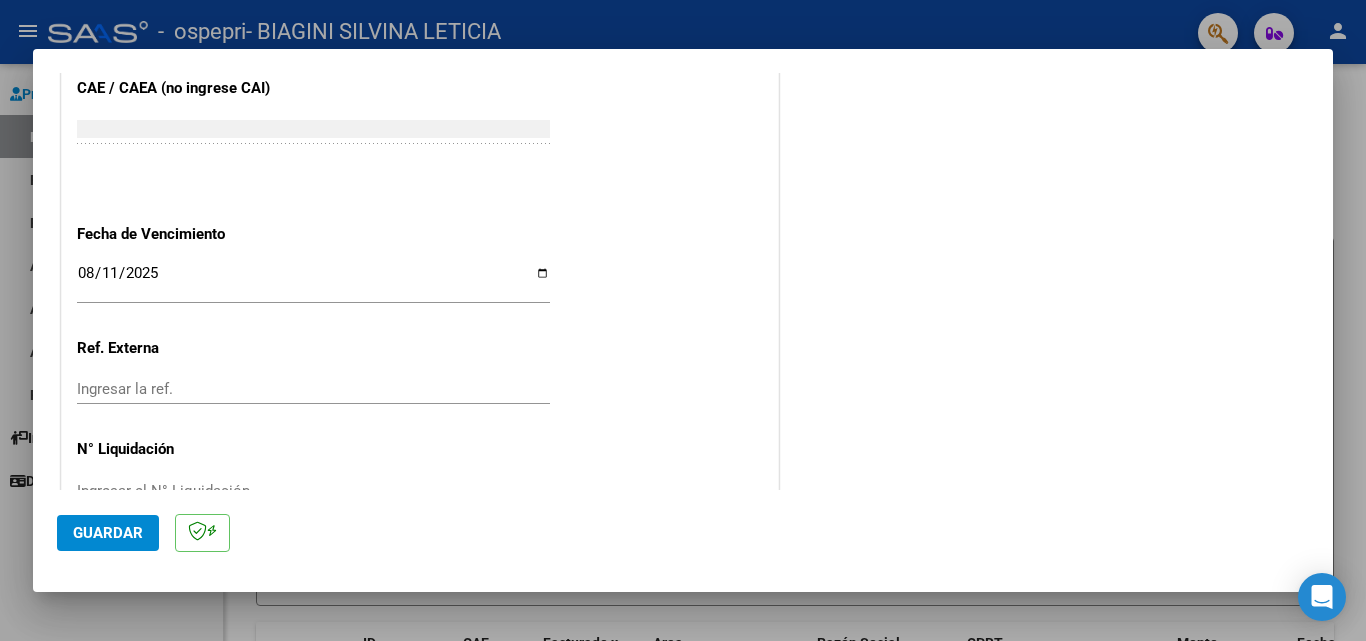 scroll, scrollTop: 1305, scrollLeft: 0, axis: vertical 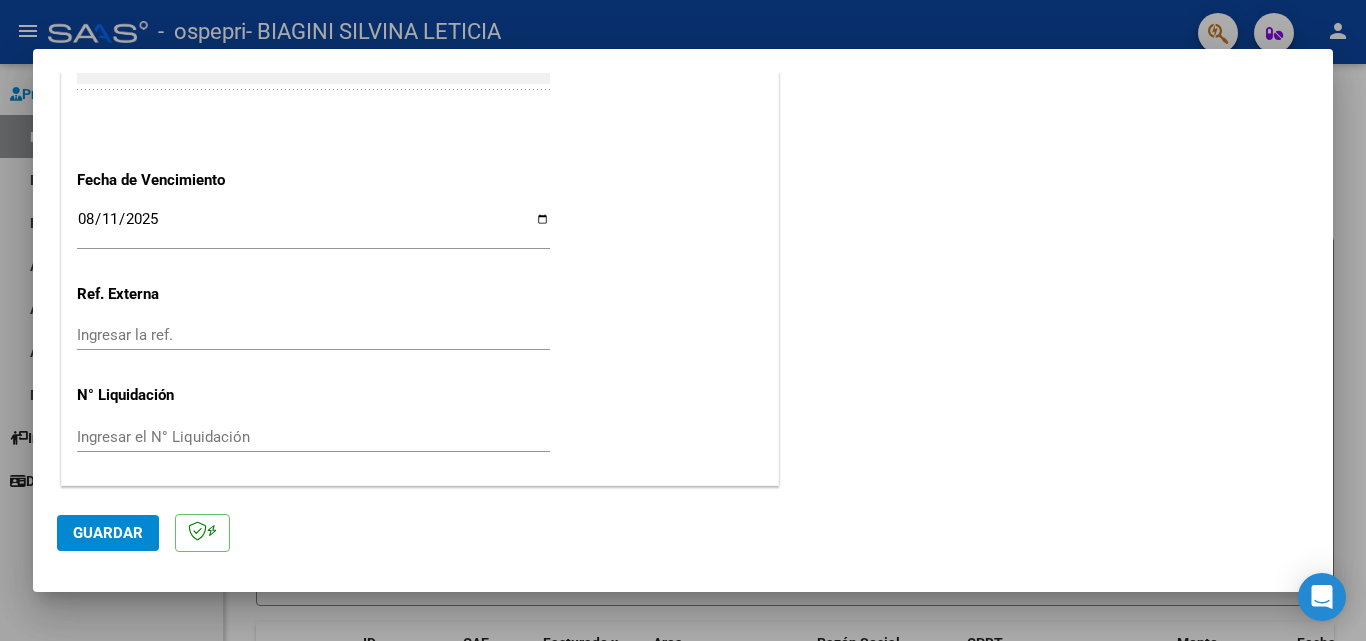 click on "Ingresar el N° Liquidación" at bounding box center (313, 437) 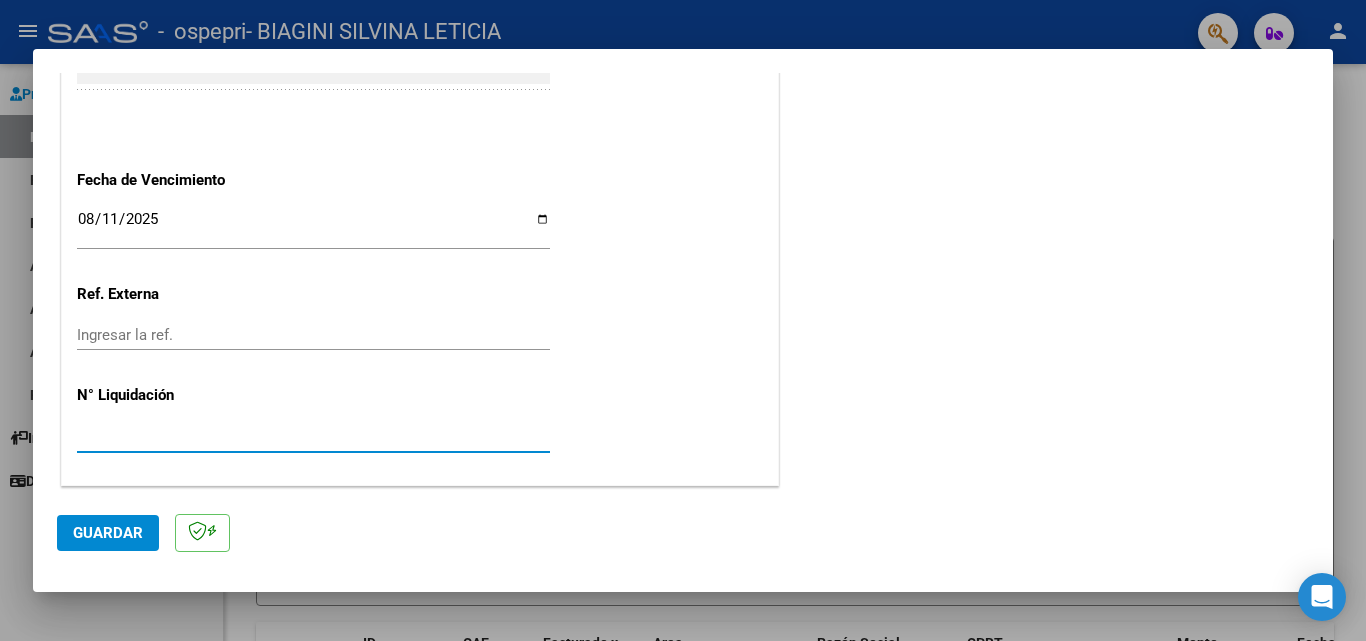 type on "[NUMBER]" 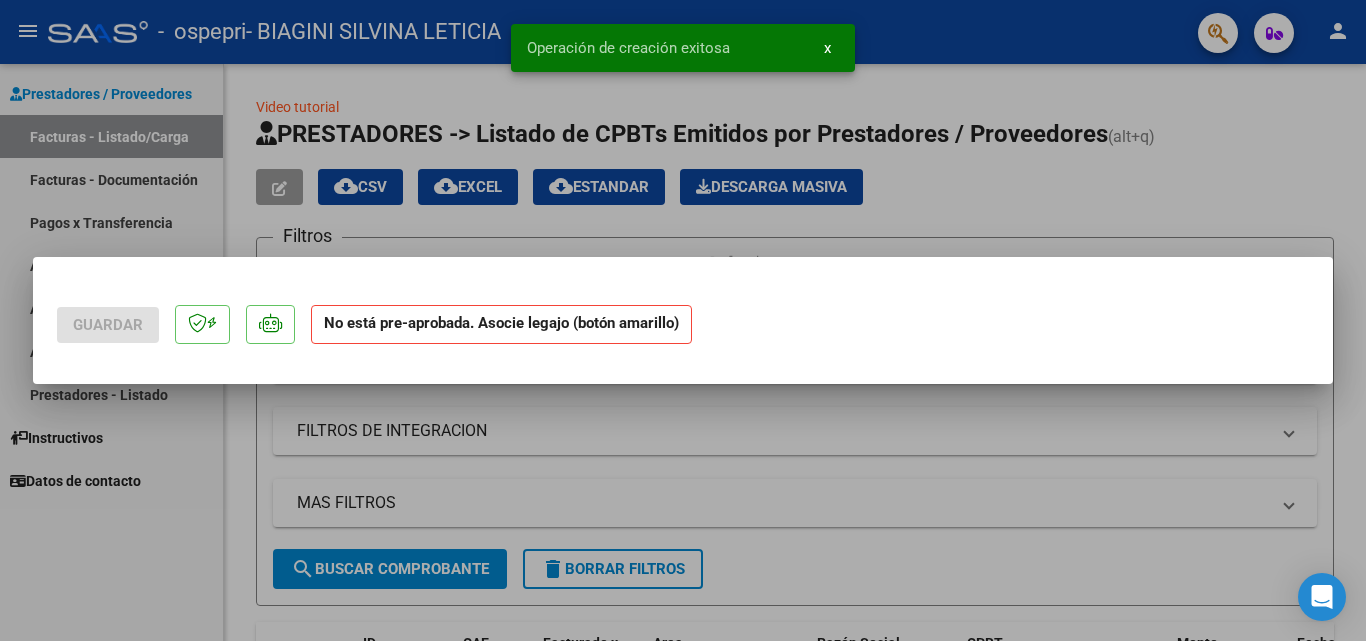 scroll, scrollTop: 0, scrollLeft: 0, axis: both 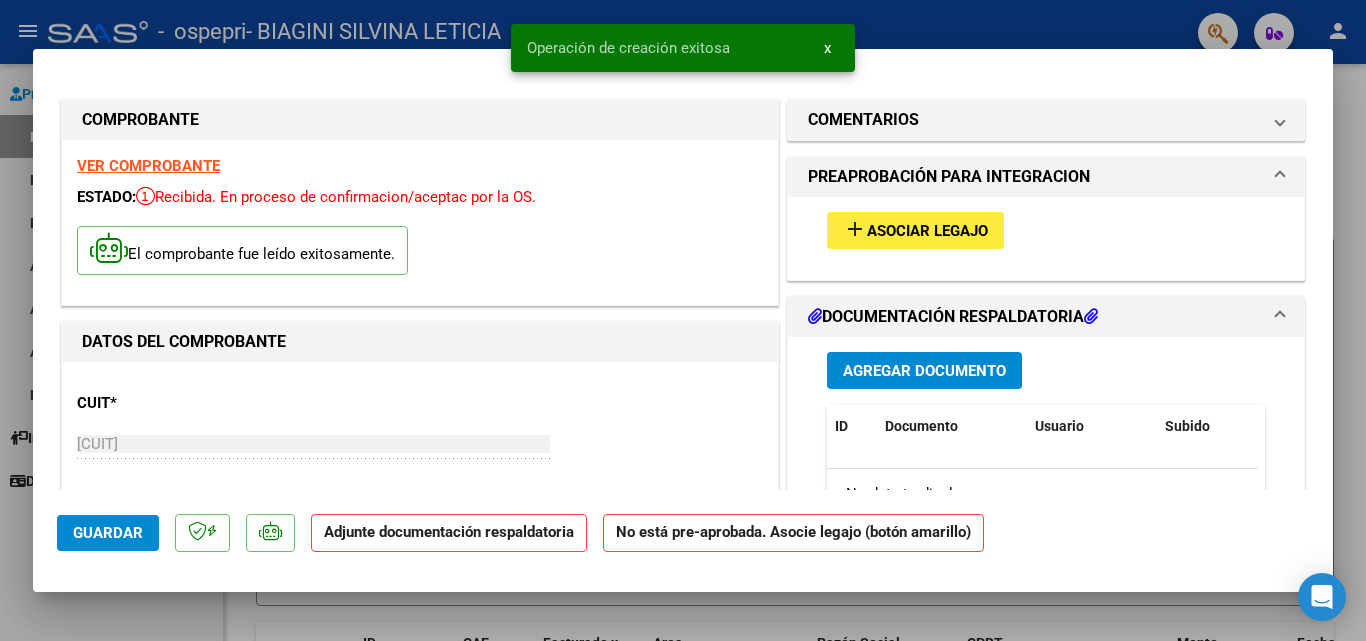 click on "Asociar Legajo" at bounding box center (927, 231) 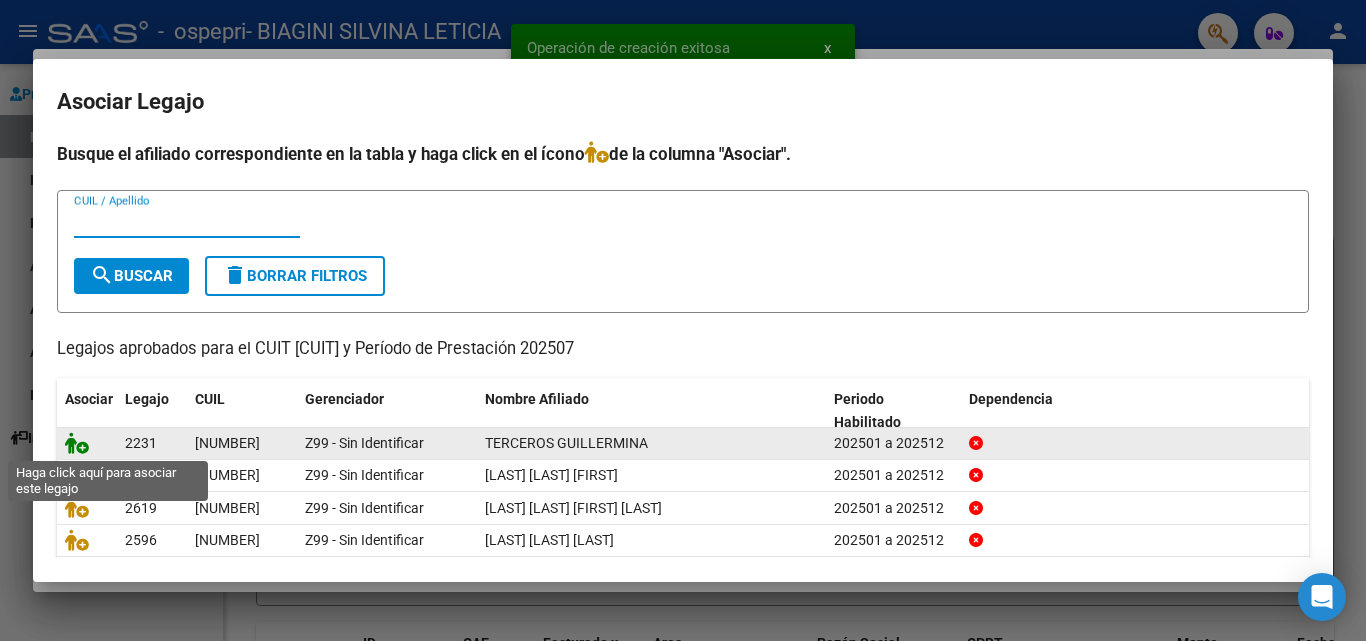click 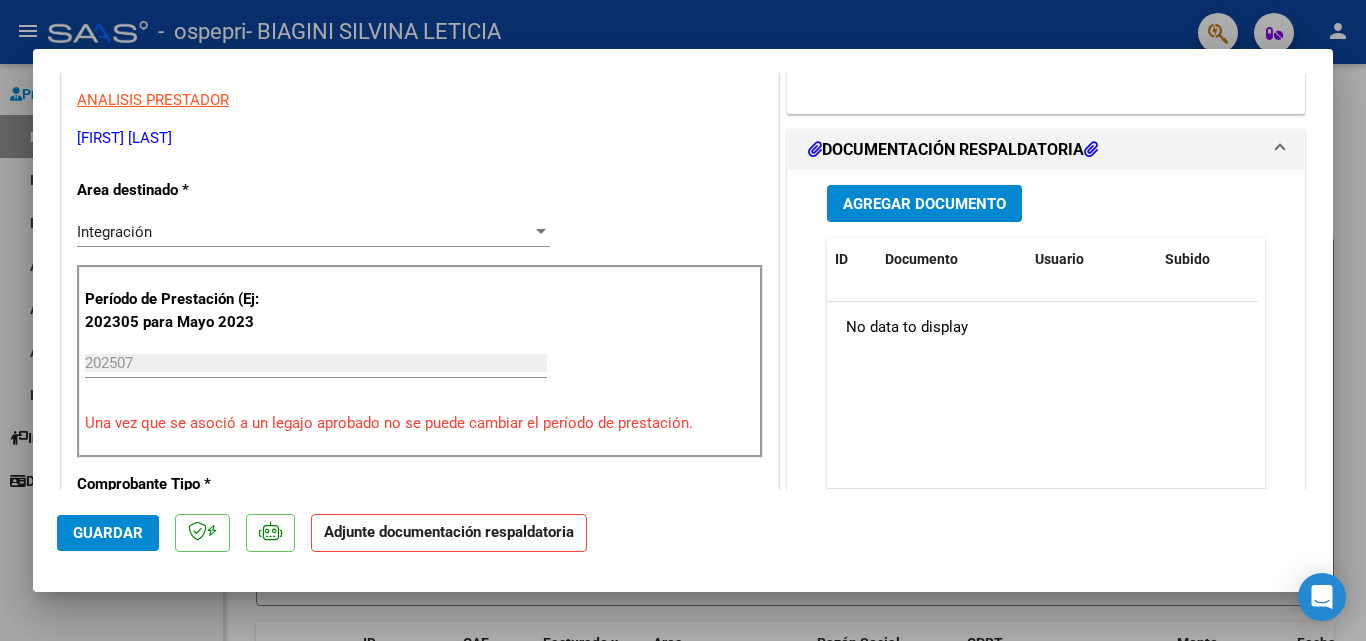 scroll, scrollTop: 404, scrollLeft: 0, axis: vertical 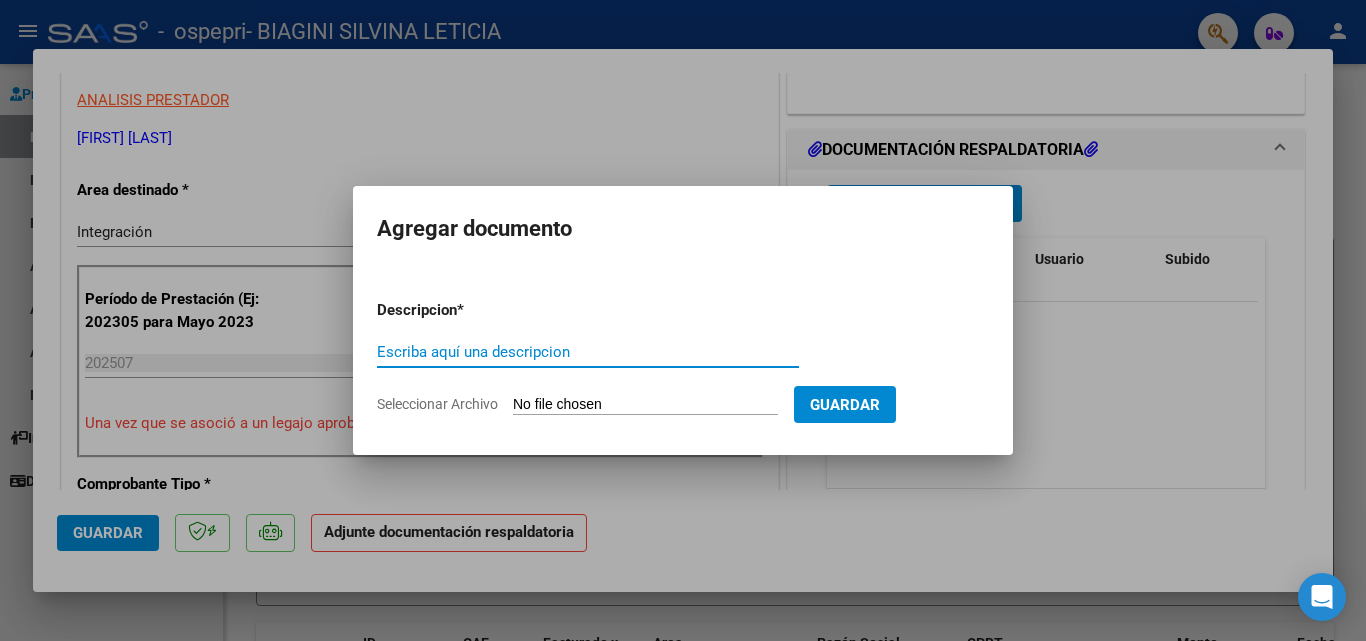 click on "Escriba aquí una descripcion" at bounding box center [588, 352] 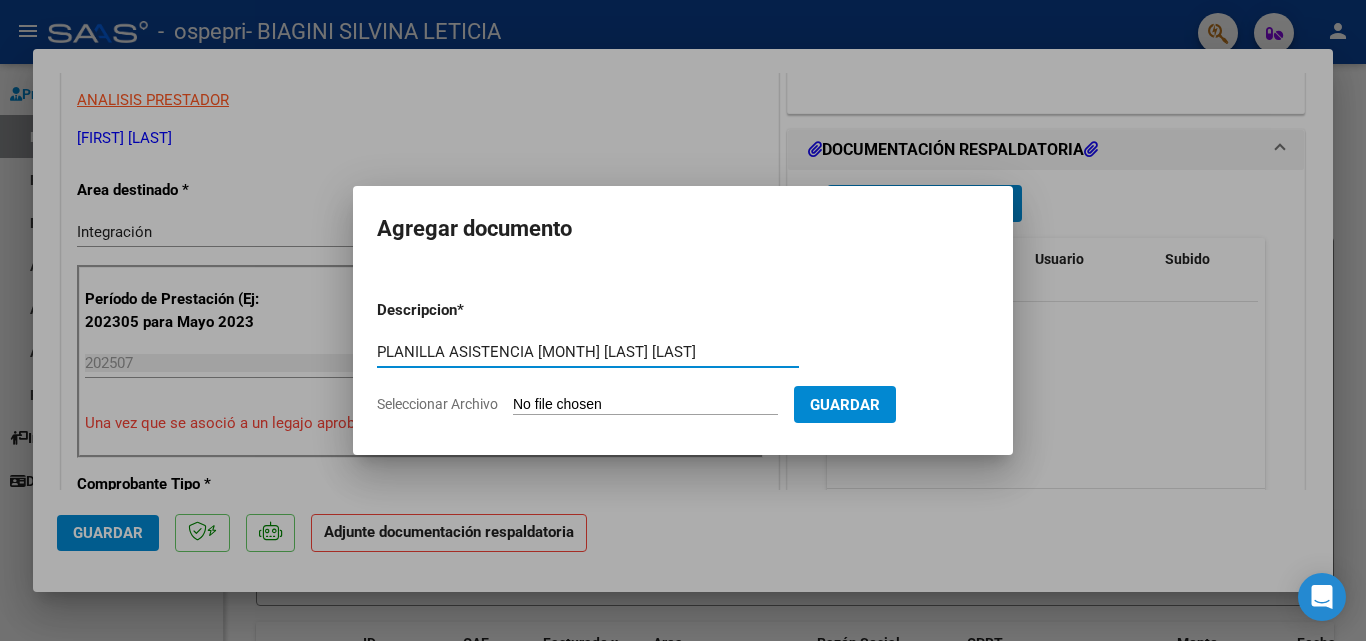 type on "PLANILLA ASISTENCIA [MONTH] [LAST] [LAST]" 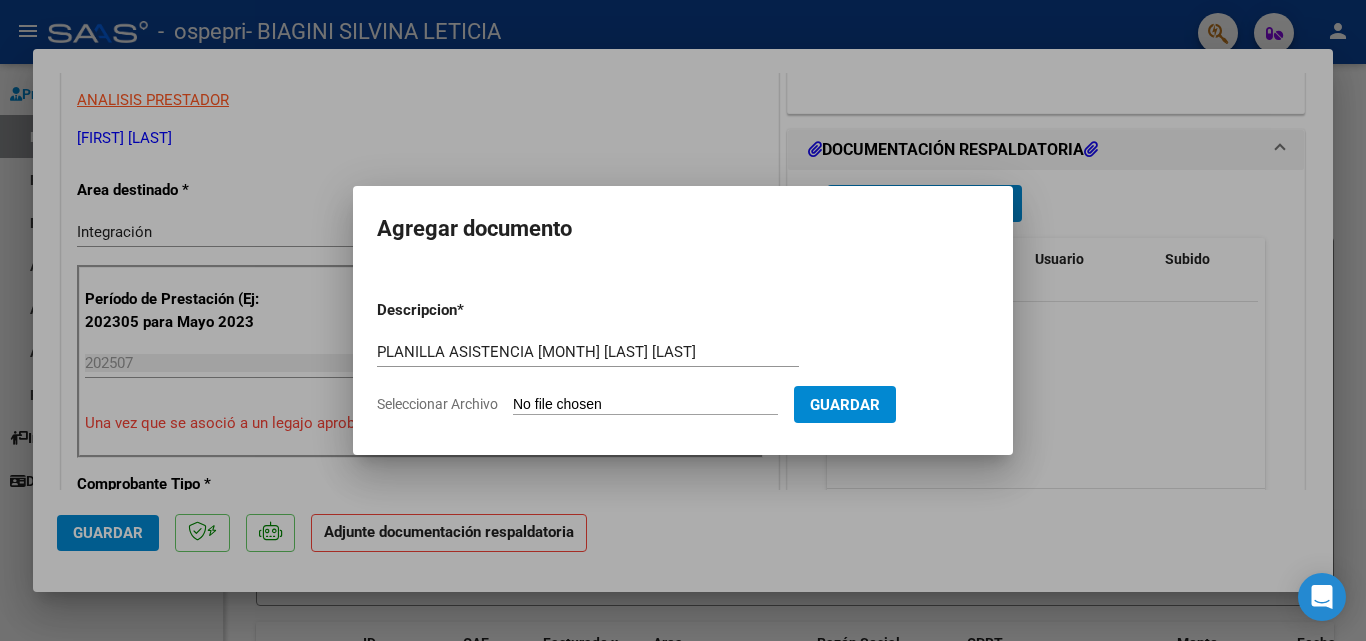 type on "C:\fakepath\[LAST] [LAST] [MONTH] [YEAR].pdf" 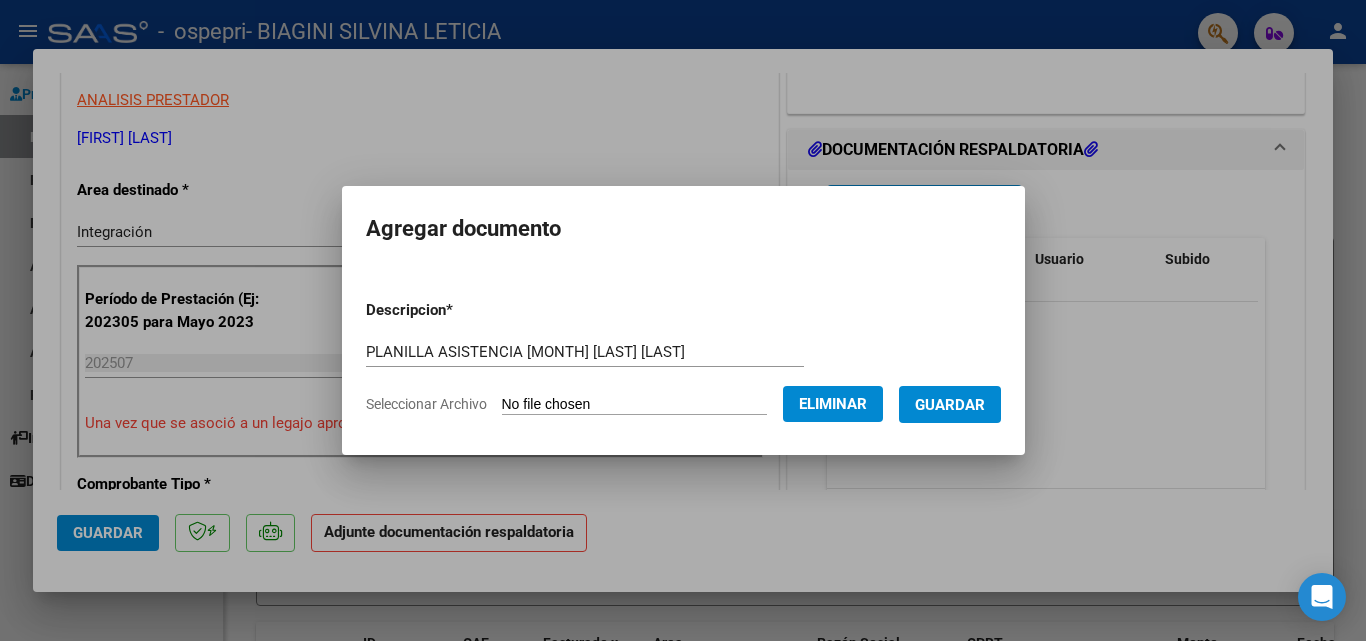click on "Guardar" at bounding box center [950, 405] 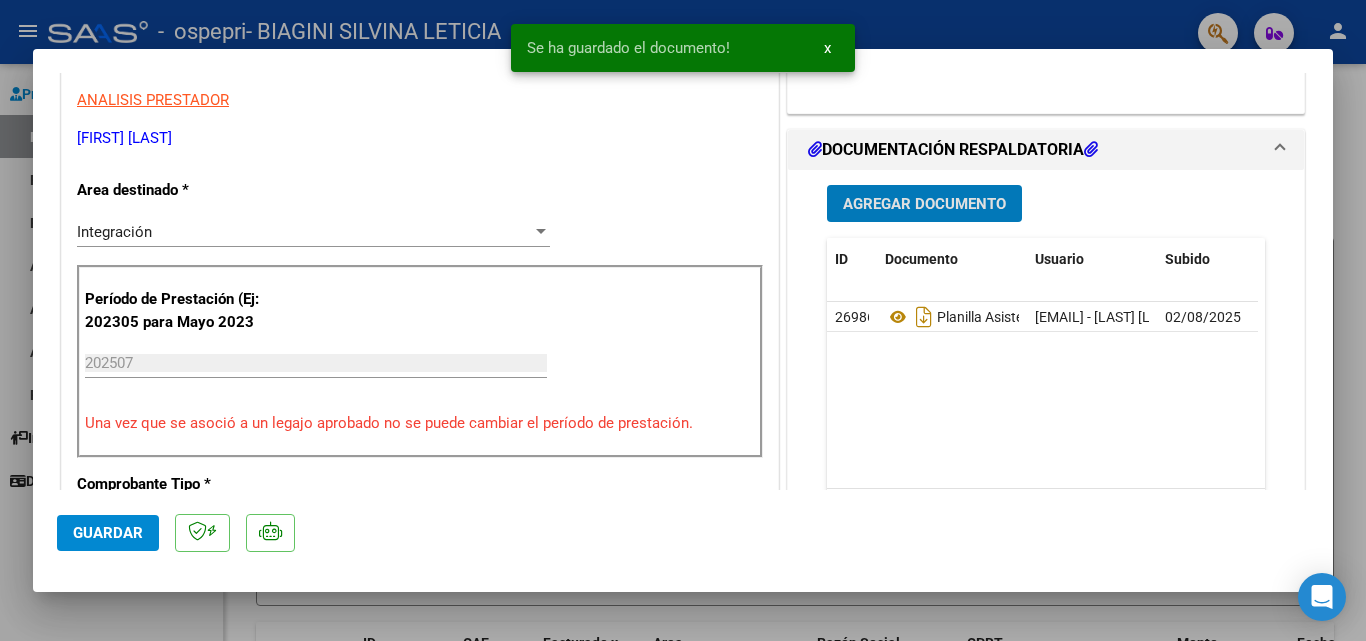 click on "x" at bounding box center (827, 48) 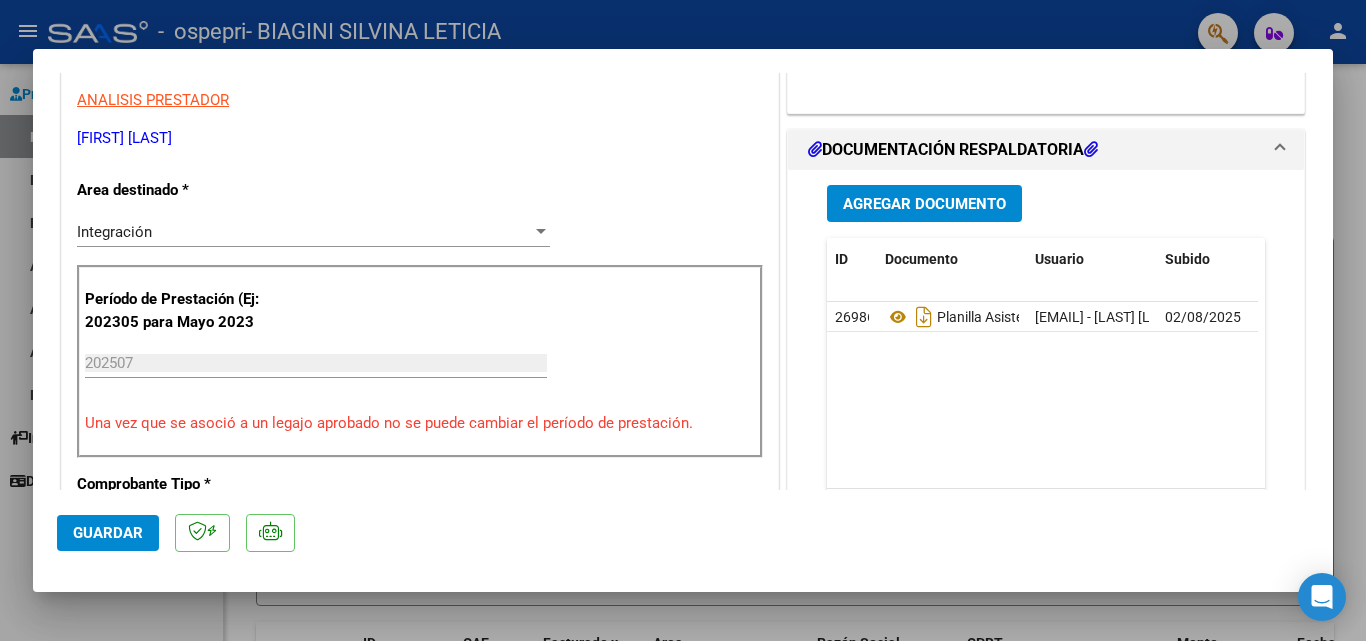 click at bounding box center [683, 320] 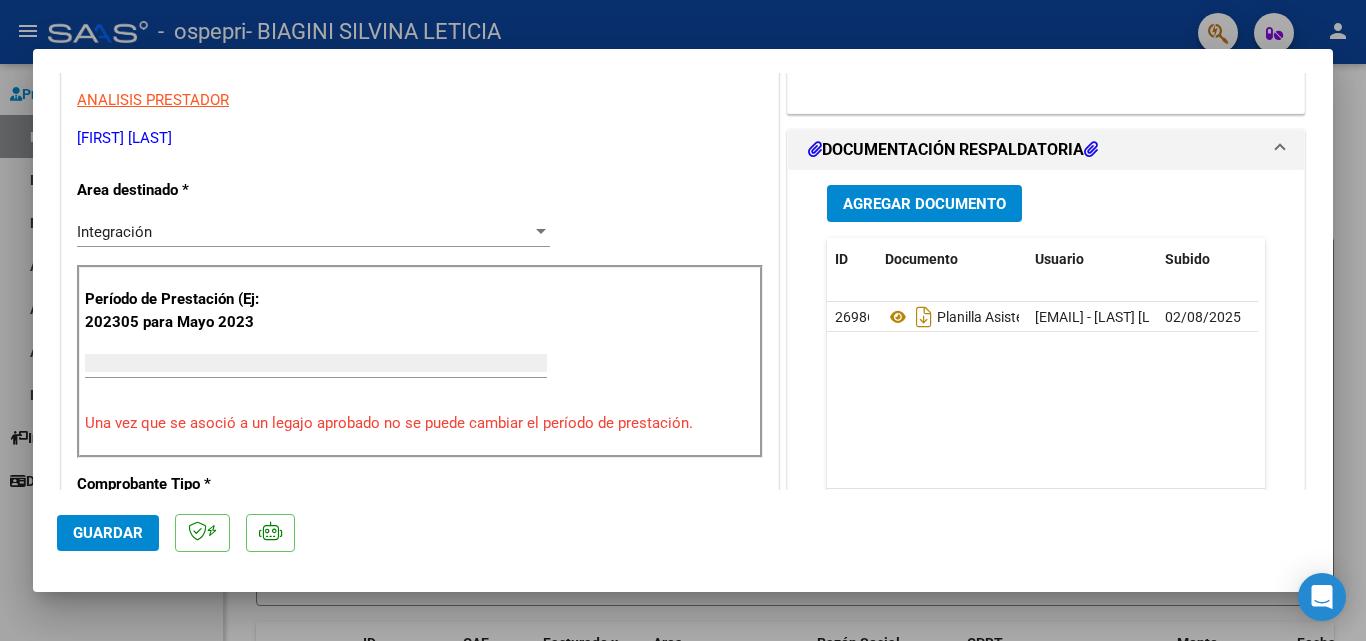 scroll, scrollTop: 0, scrollLeft: 0, axis: both 